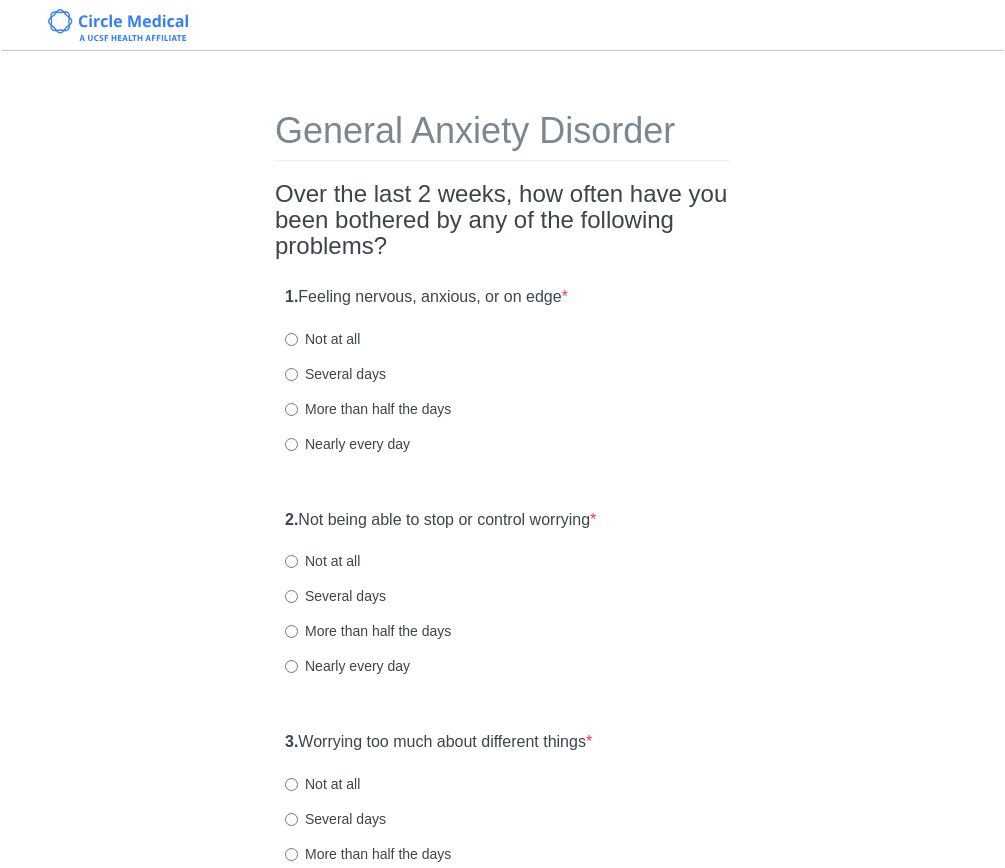 scroll, scrollTop: 0, scrollLeft: 0, axis: both 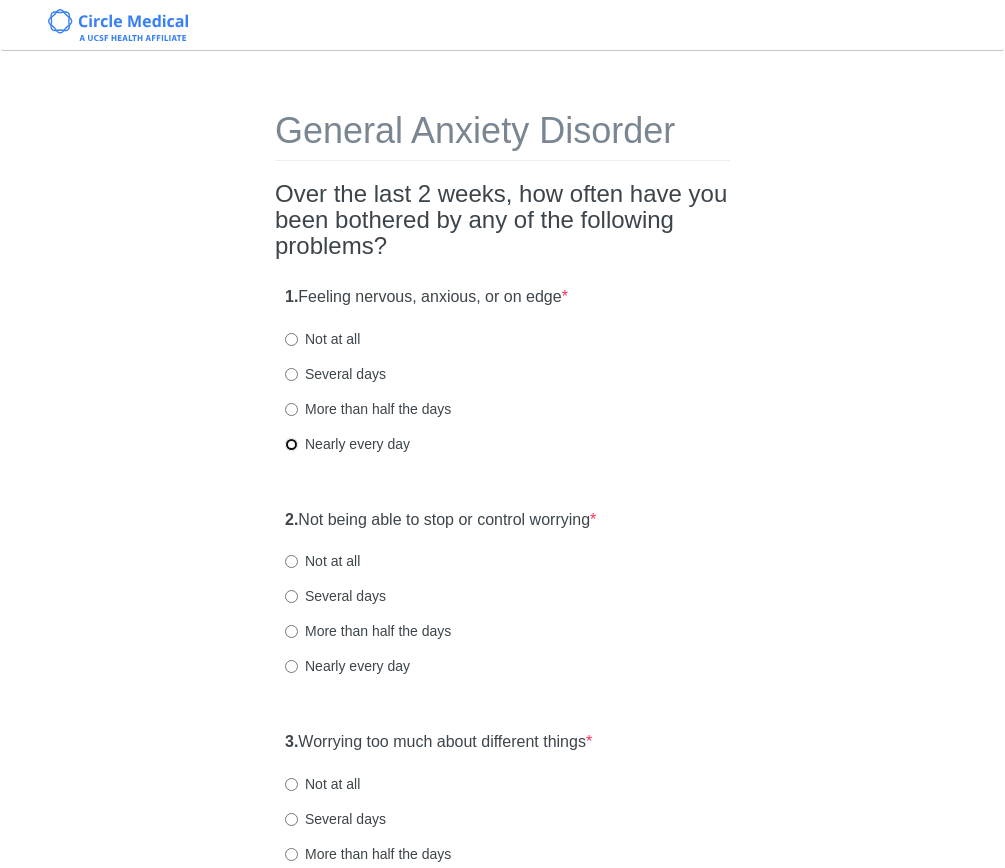 click on "Nearly every day" at bounding box center [291, 444] 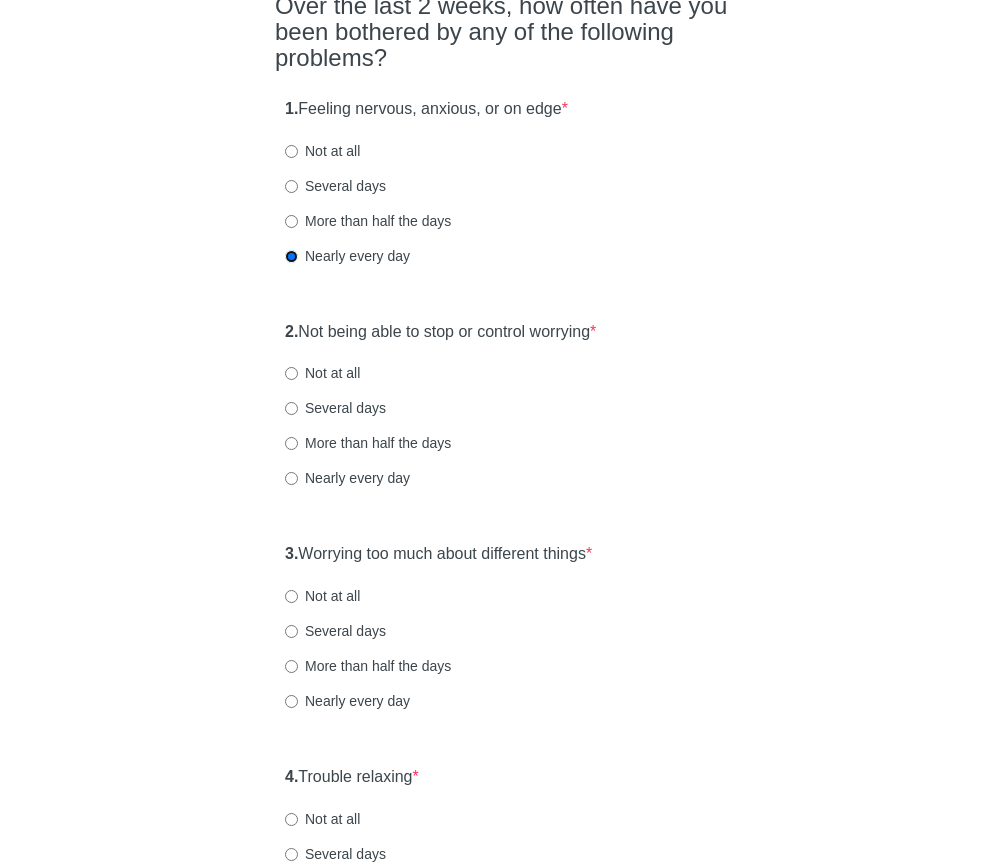 scroll, scrollTop: 247, scrollLeft: 0, axis: vertical 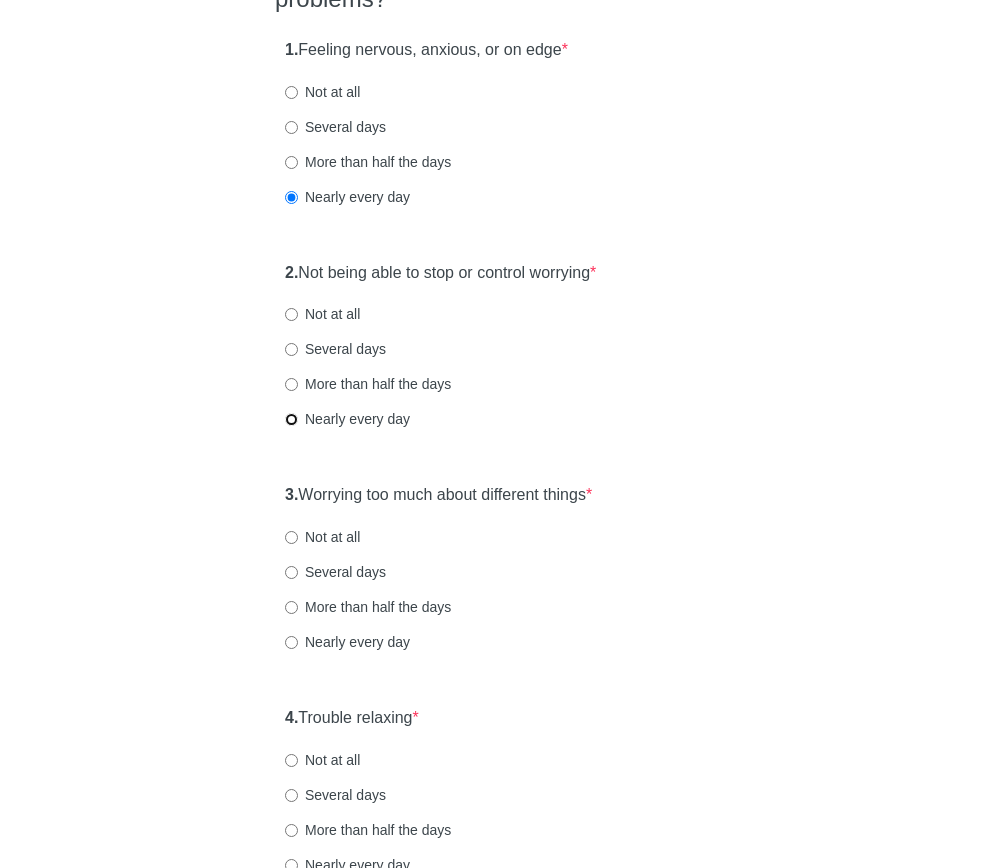 click on "Nearly every day" at bounding box center [291, 419] 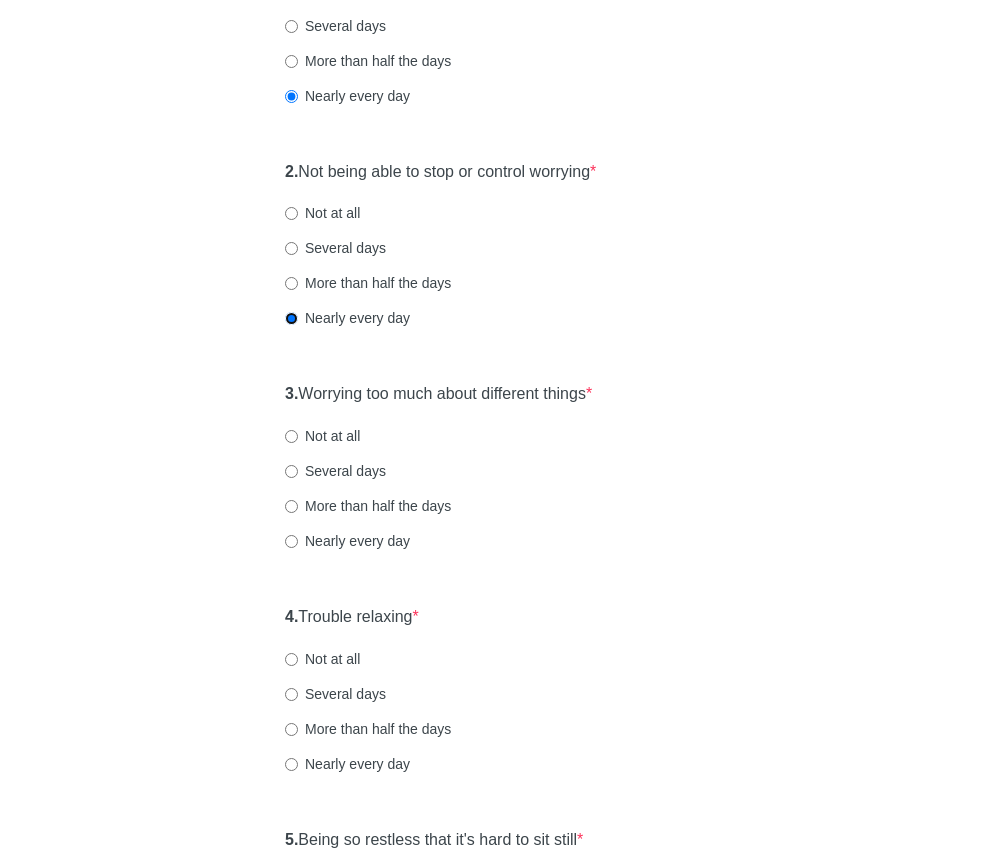 scroll, scrollTop: 349, scrollLeft: 0, axis: vertical 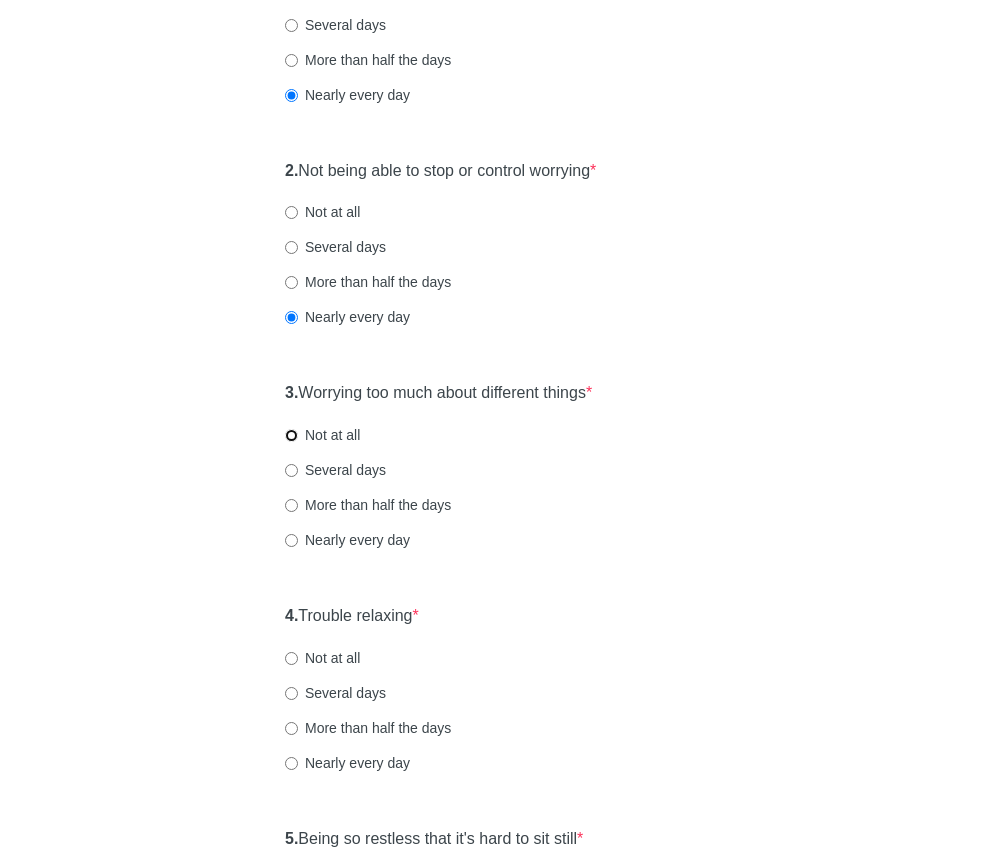click on "Not at all" at bounding box center [291, 435] 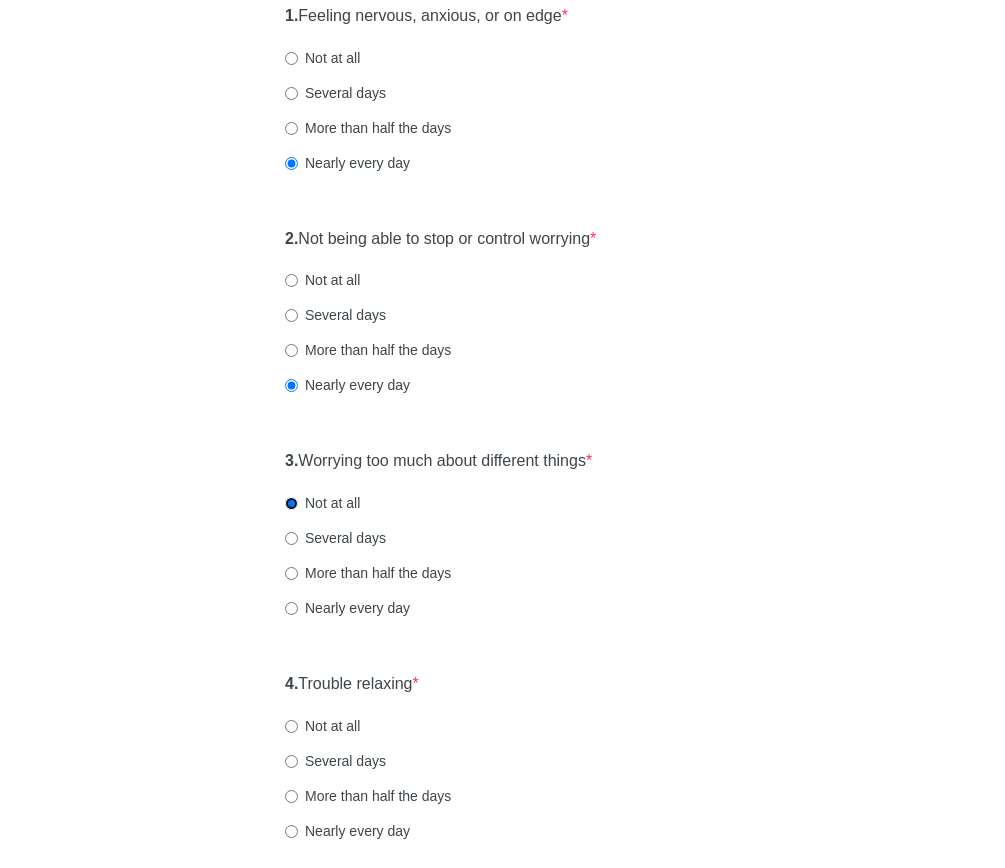 scroll, scrollTop: 238, scrollLeft: 0, axis: vertical 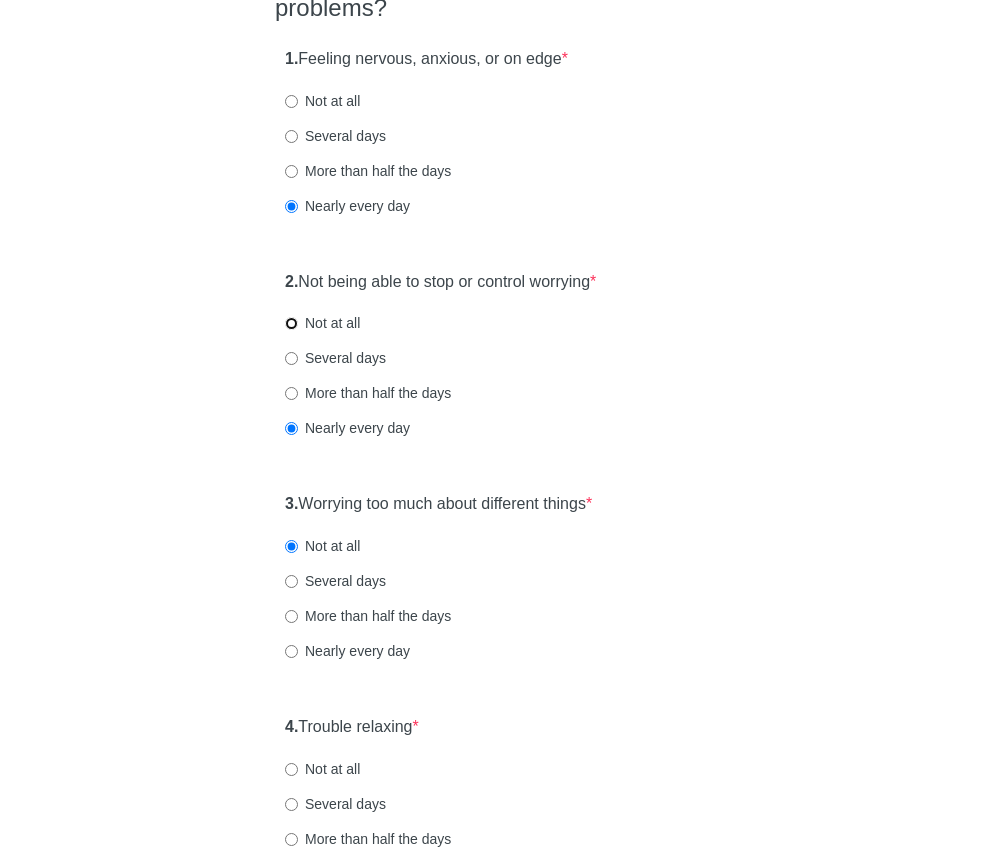 click on "Not at all" at bounding box center (291, 323) 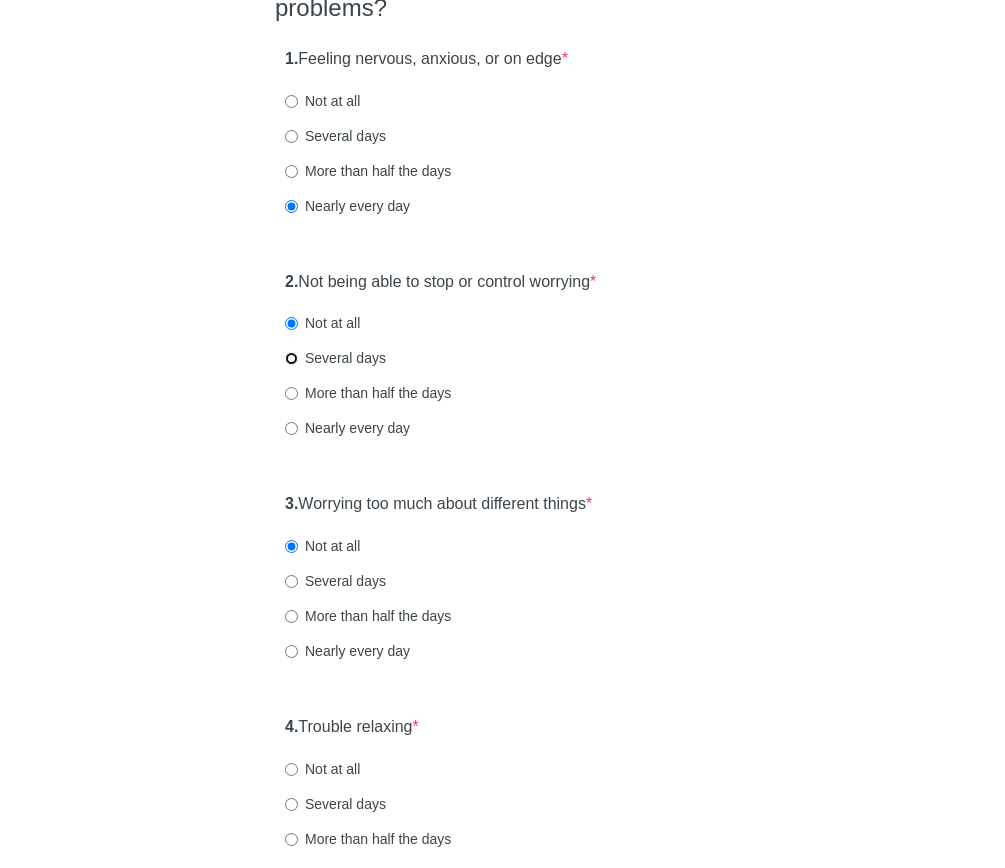 click on "Several days" at bounding box center (291, 358) 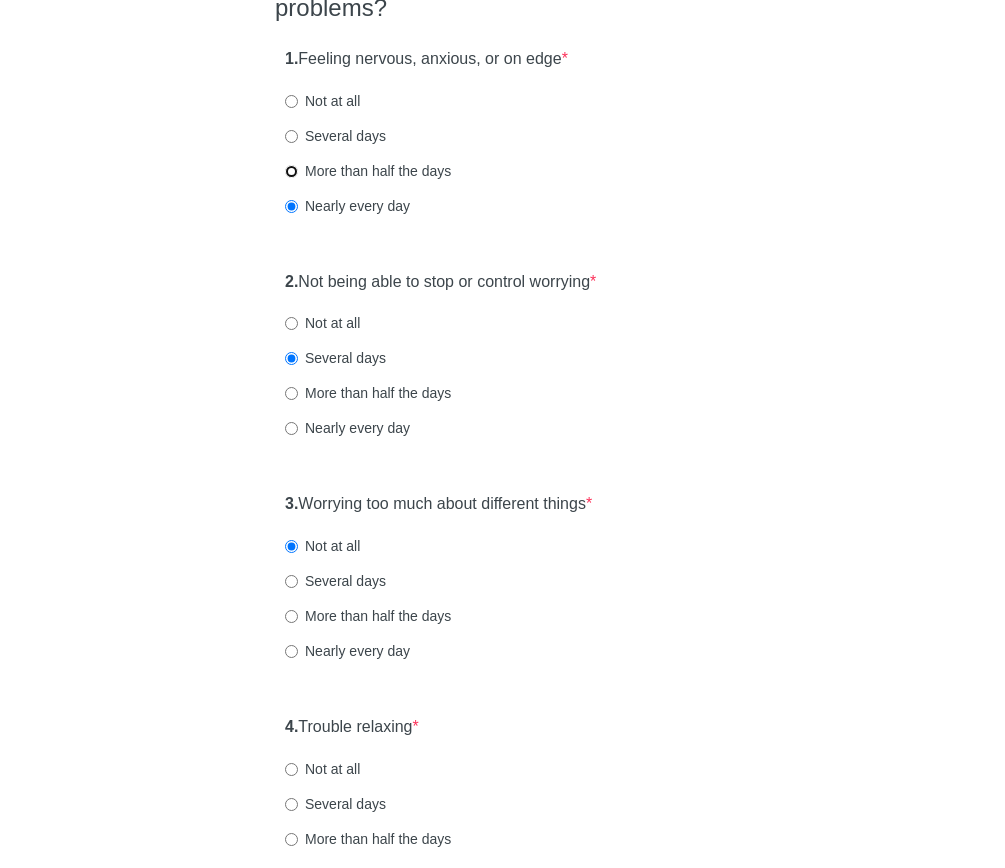 click on "More than half the days" at bounding box center [291, 171] 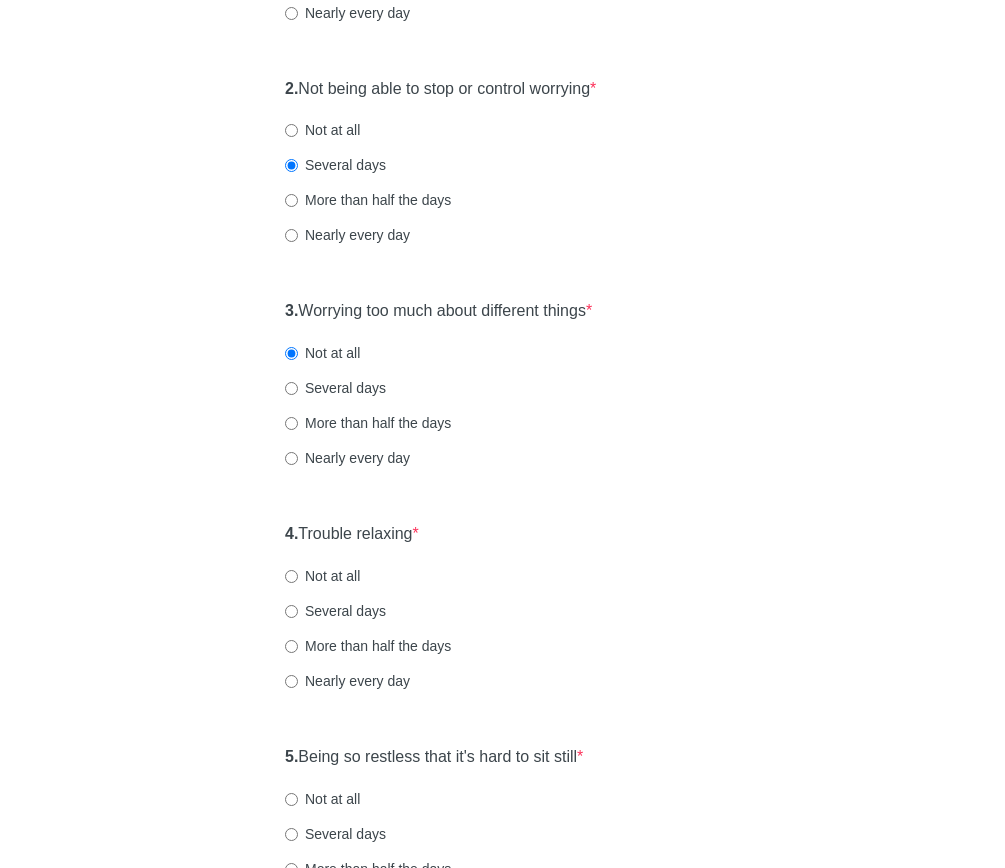scroll, scrollTop: 528, scrollLeft: 0, axis: vertical 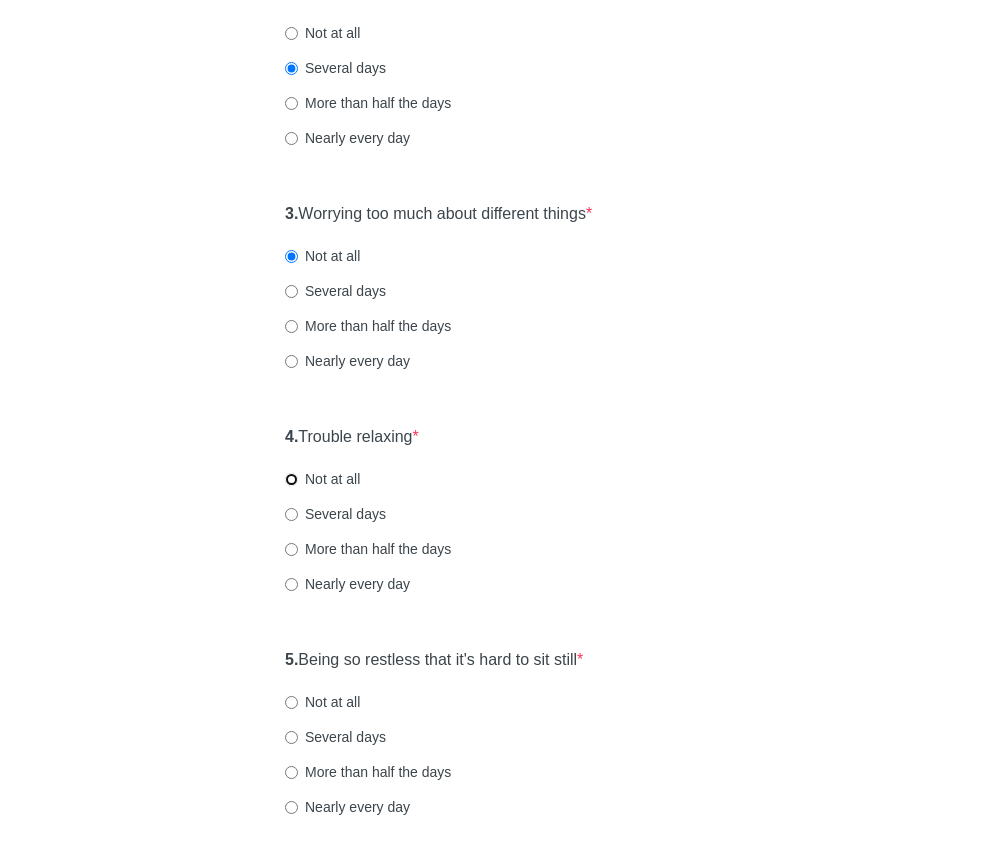 click on "Not at all" at bounding box center (291, 479) 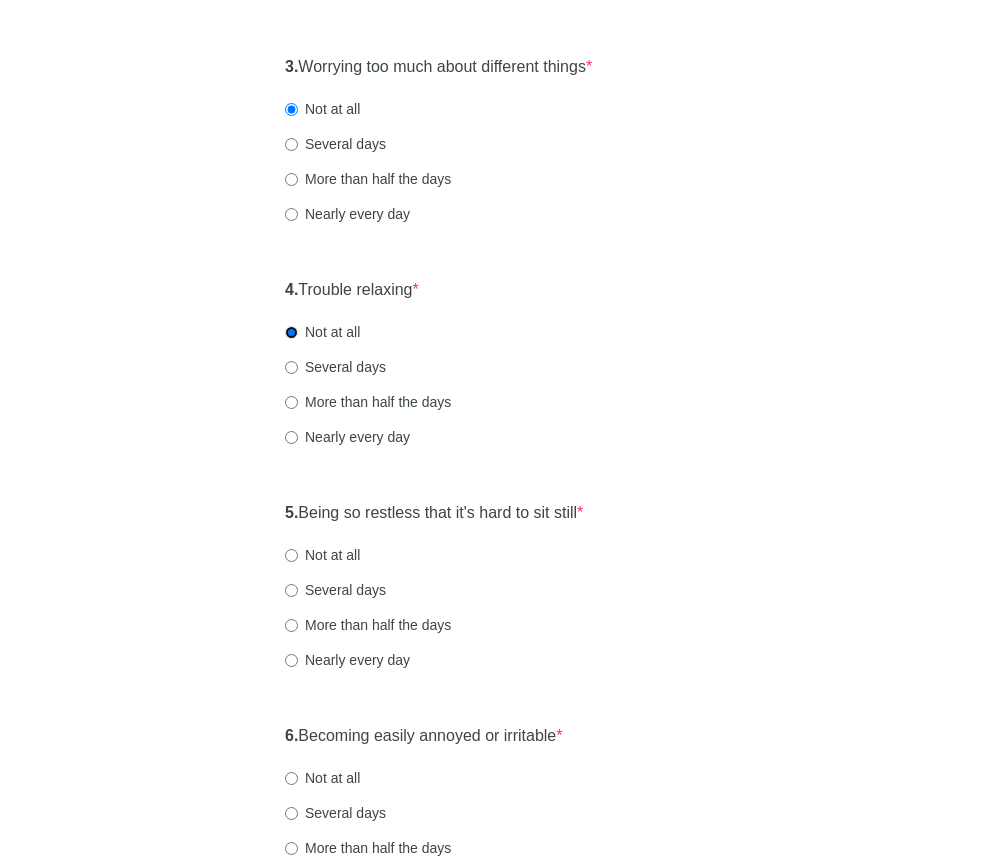 scroll, scrollTop: 740, scrollLeft: 0, axis: vertical 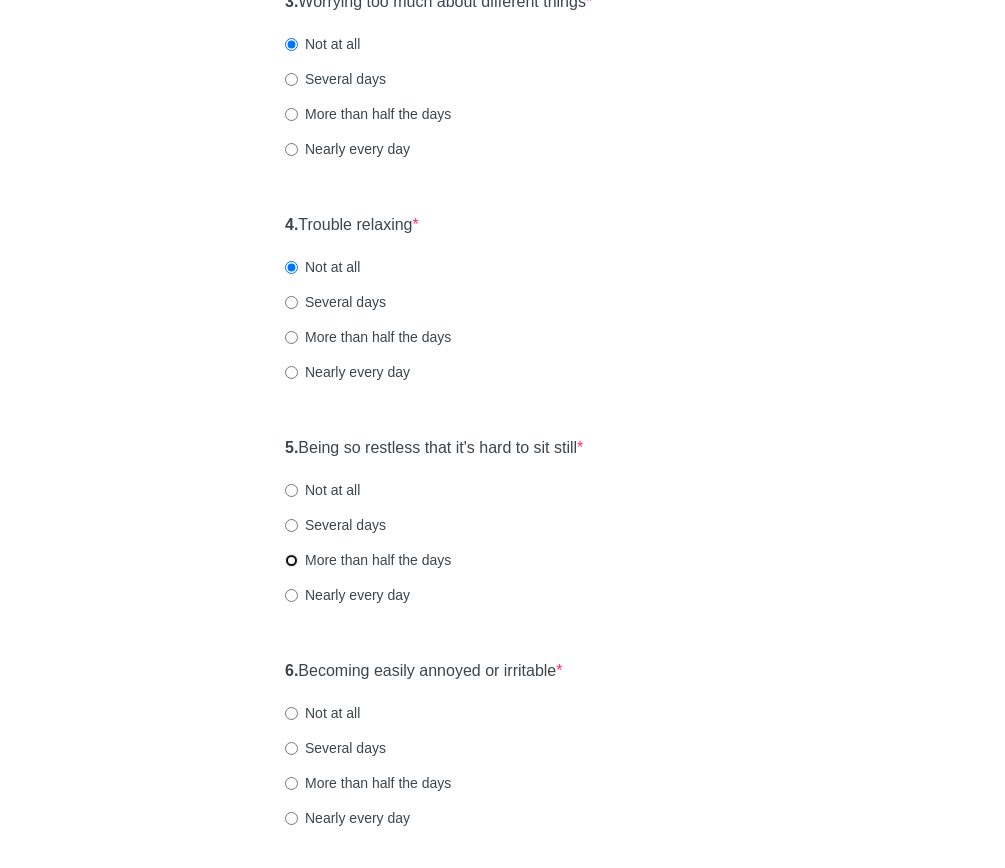 click on "More than half the days" at bounding box center (291, 560) 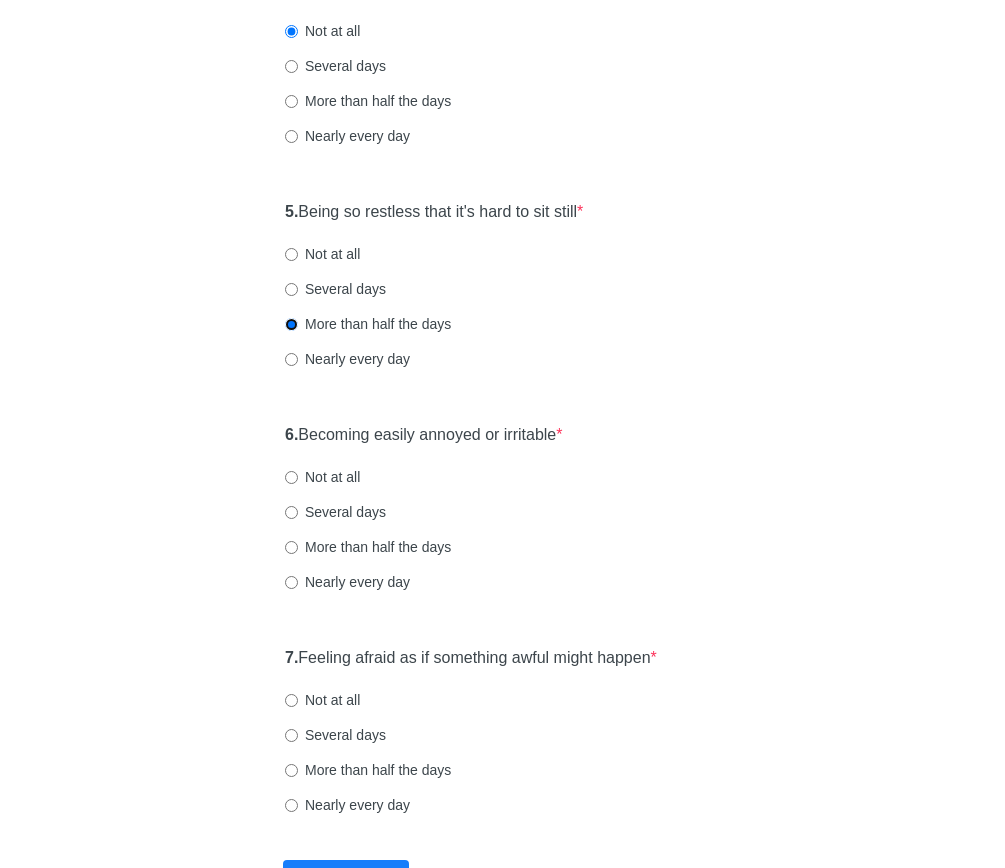 scroll, scrollTop: 1000, scrollLeft: 0, axis: vertical 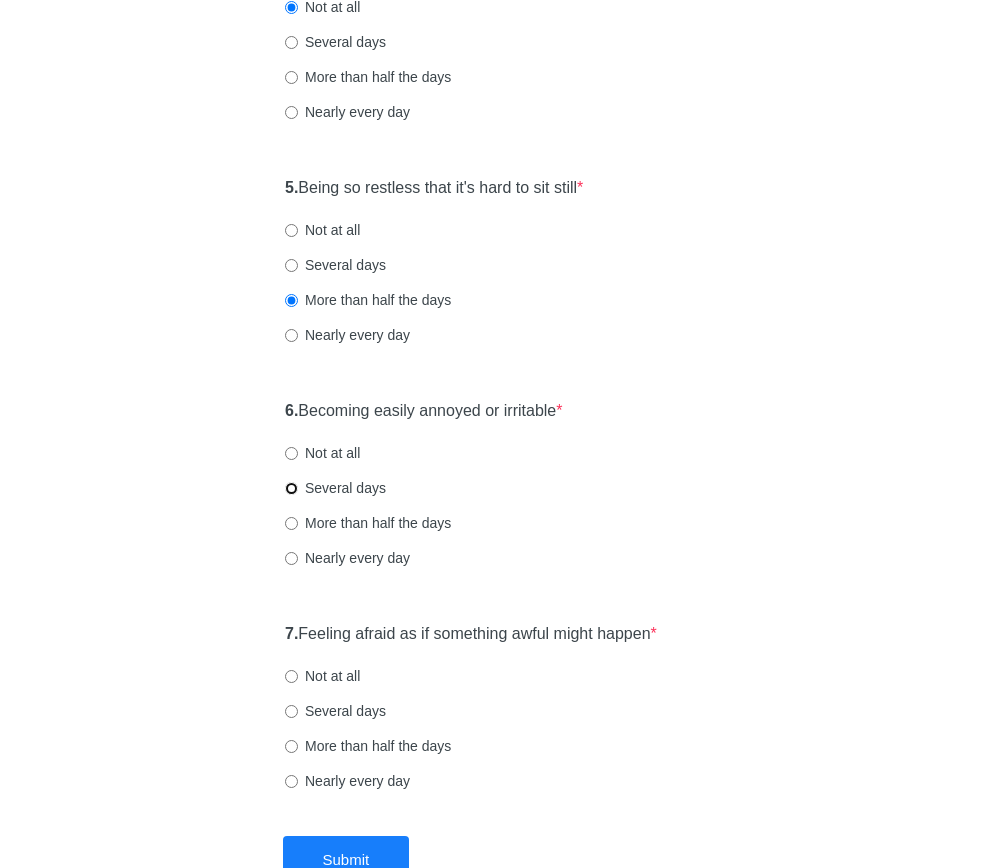 click on "Several days" at bounding box center (291, 488) 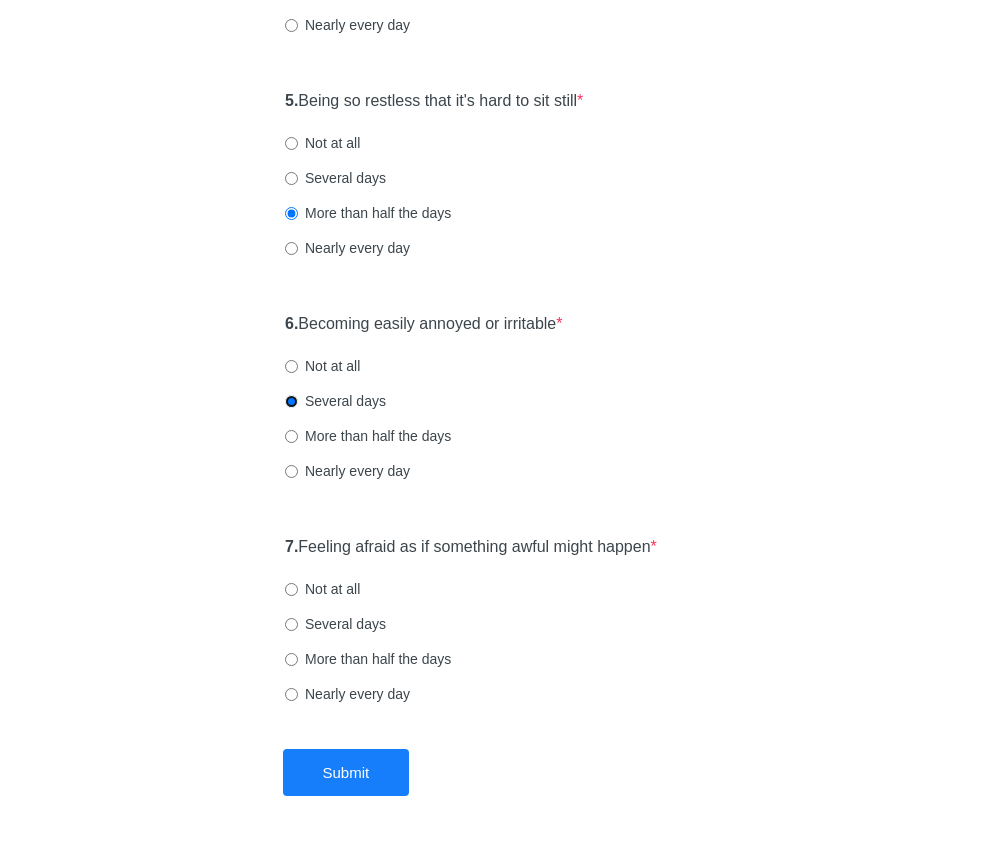 scroll, scrollTop: 1135, scrollLeft: 0, axis: vertical 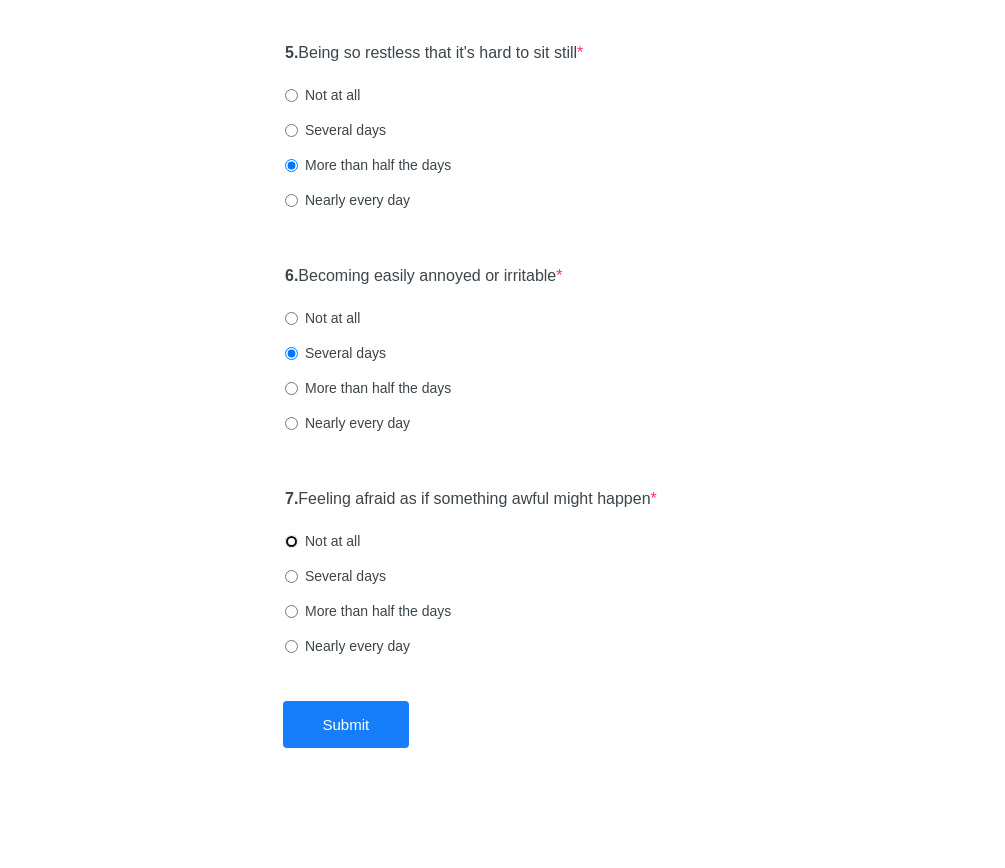 click on "Not at all" at bounding box center [291, 541] 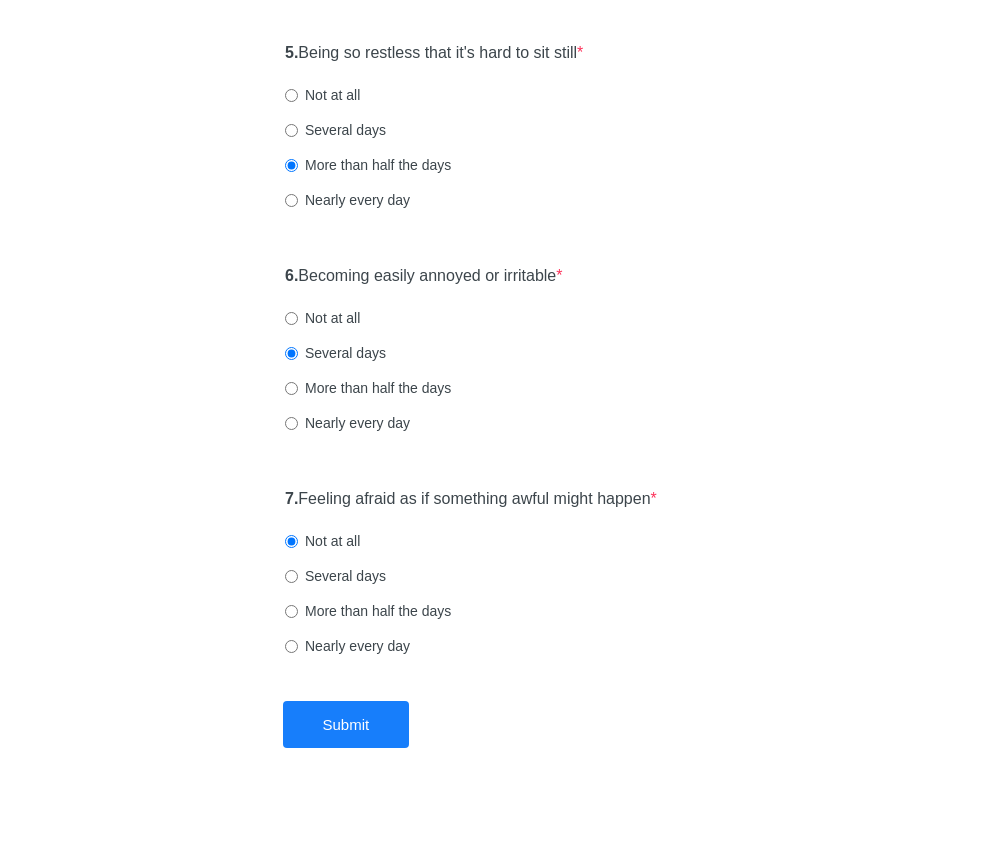 click on "Several days" at bounding box center [335, 576] 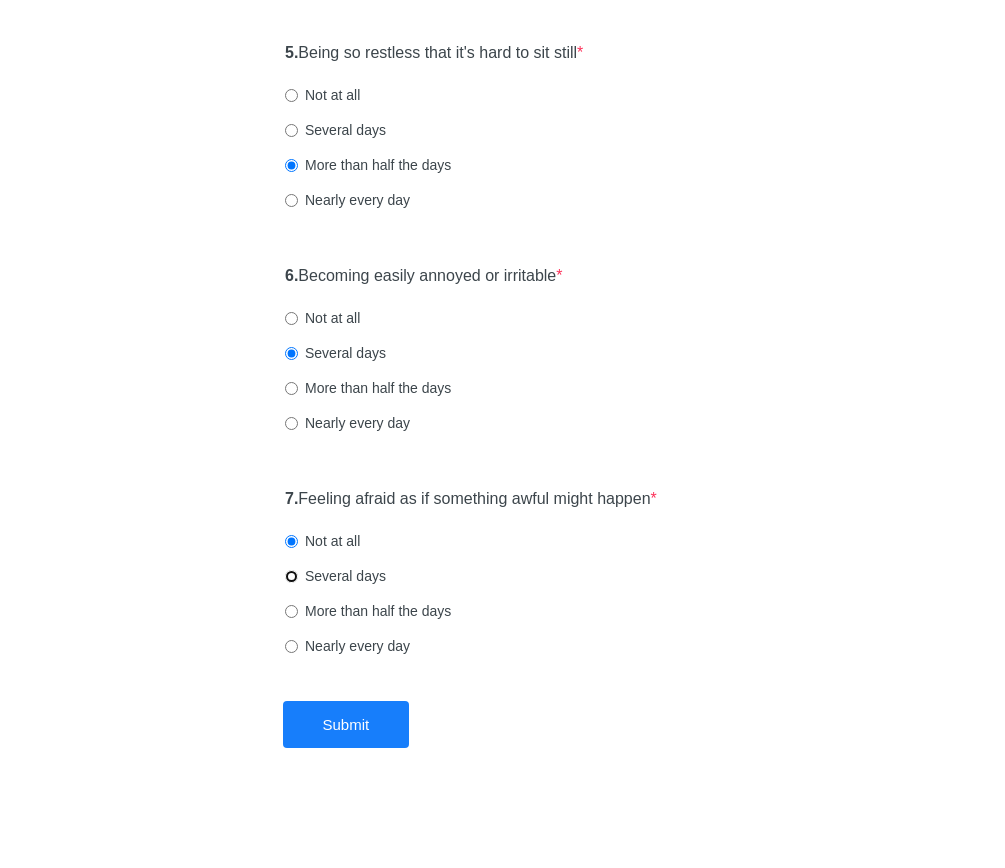click on "Several days" at bounding box center [291, 576] 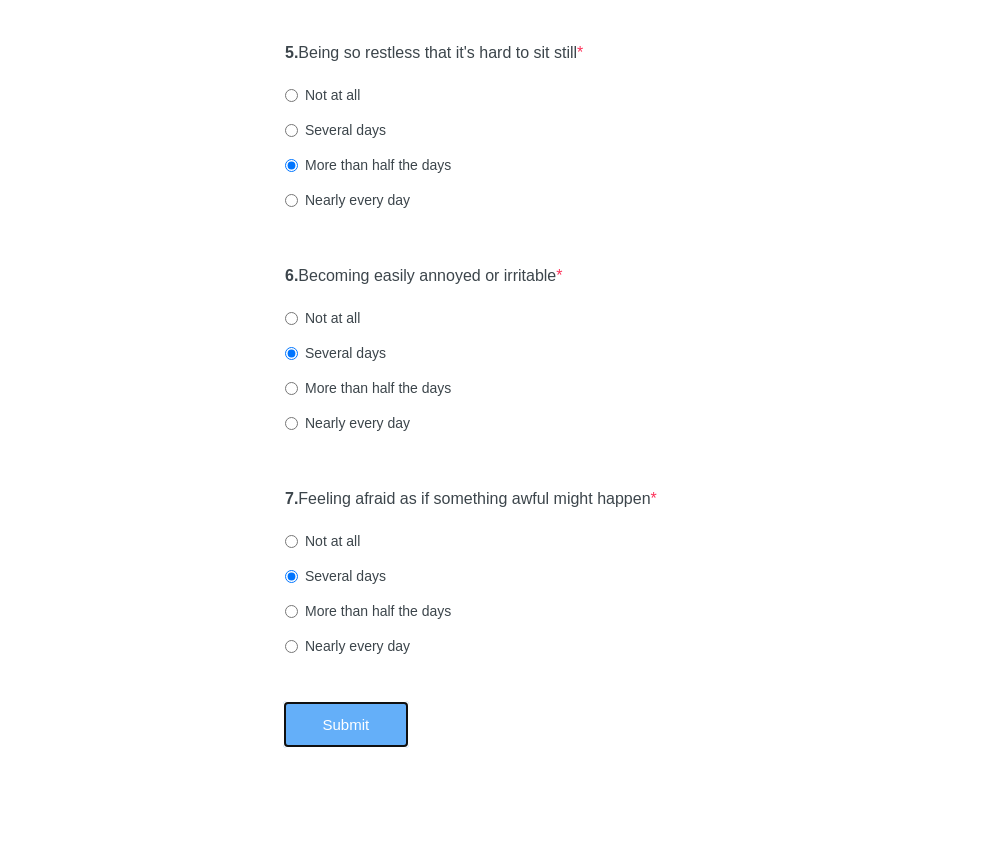 click on "Submit" at bounding box center (346, 724) 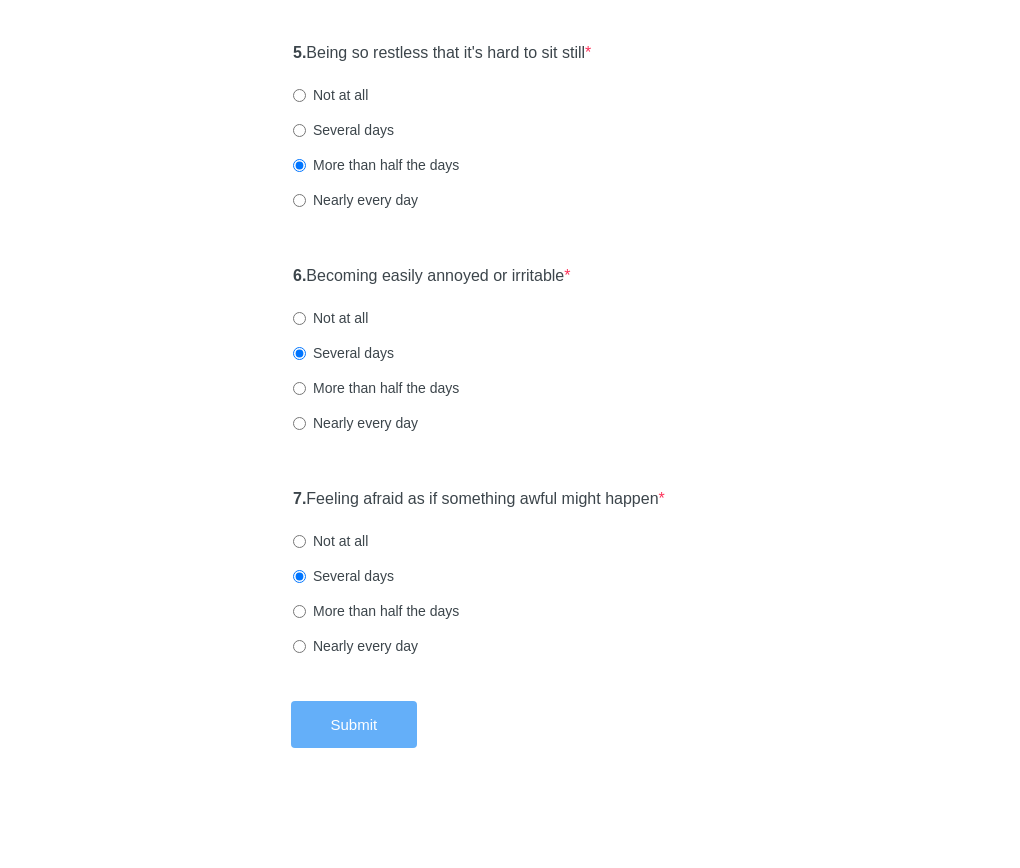 scroll, scrollTop: 0, scrollLeft: 0, axis: both 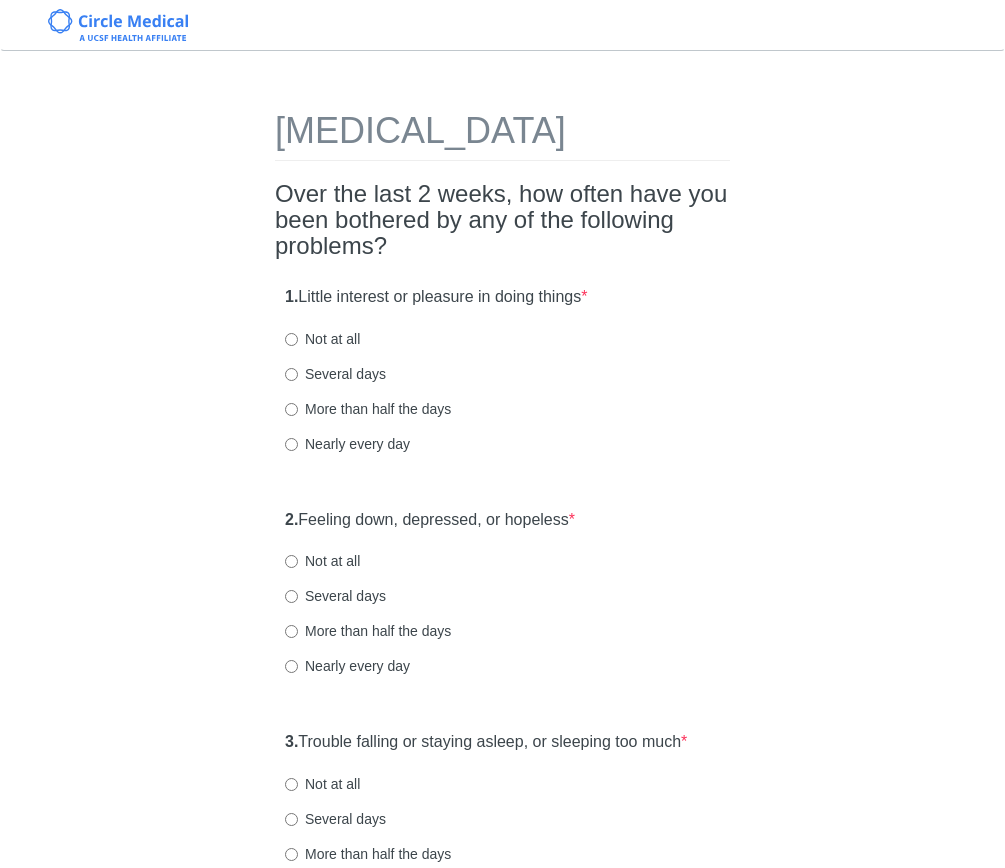 click on "Several days" at bounding box center (335, 374) 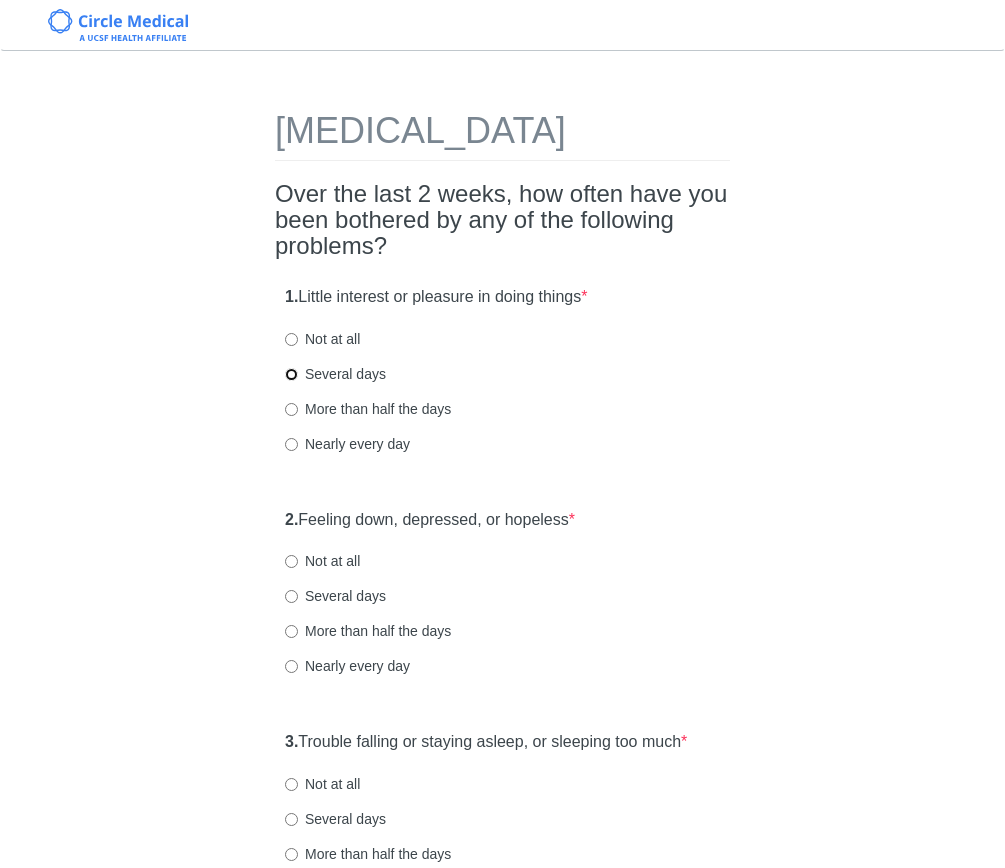 click on "Several days" at bounding box center [291, 374] 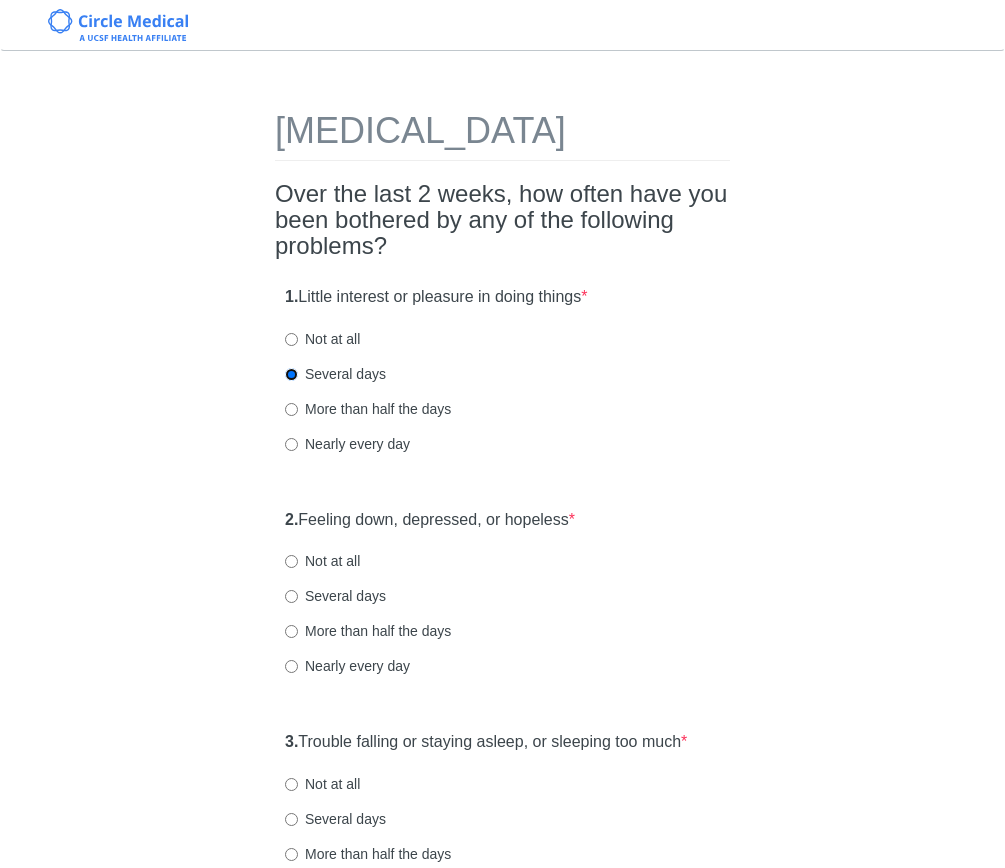 scroll, scrollTop: 150, scrollLeft: 0, axis: vertical 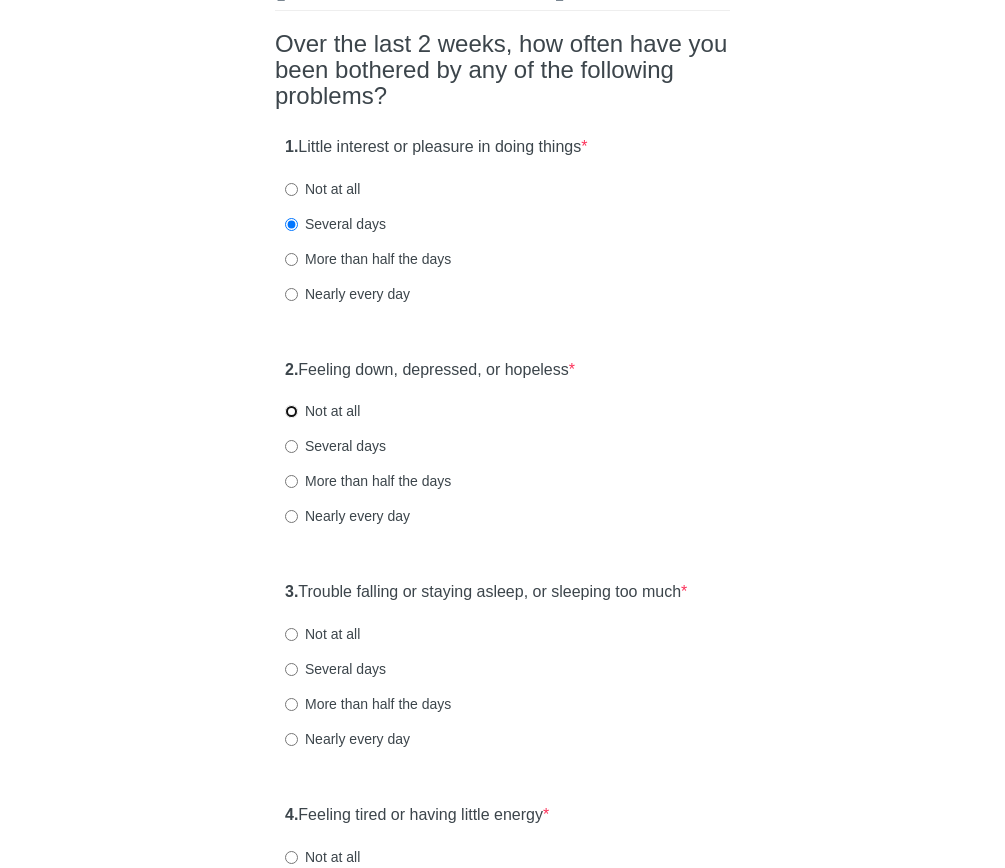 click on "Not at all" at bounding box center [291, 411] 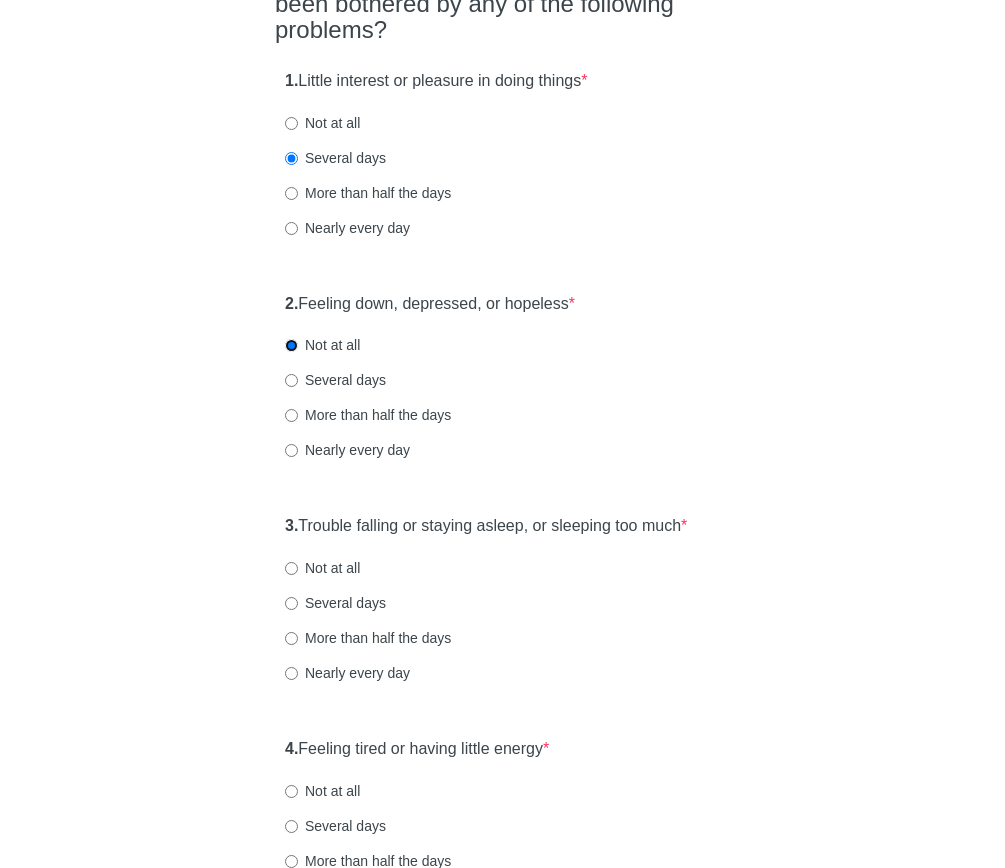 scroll, scrollTop: 464, scrollLeft: 0, axis: vertical 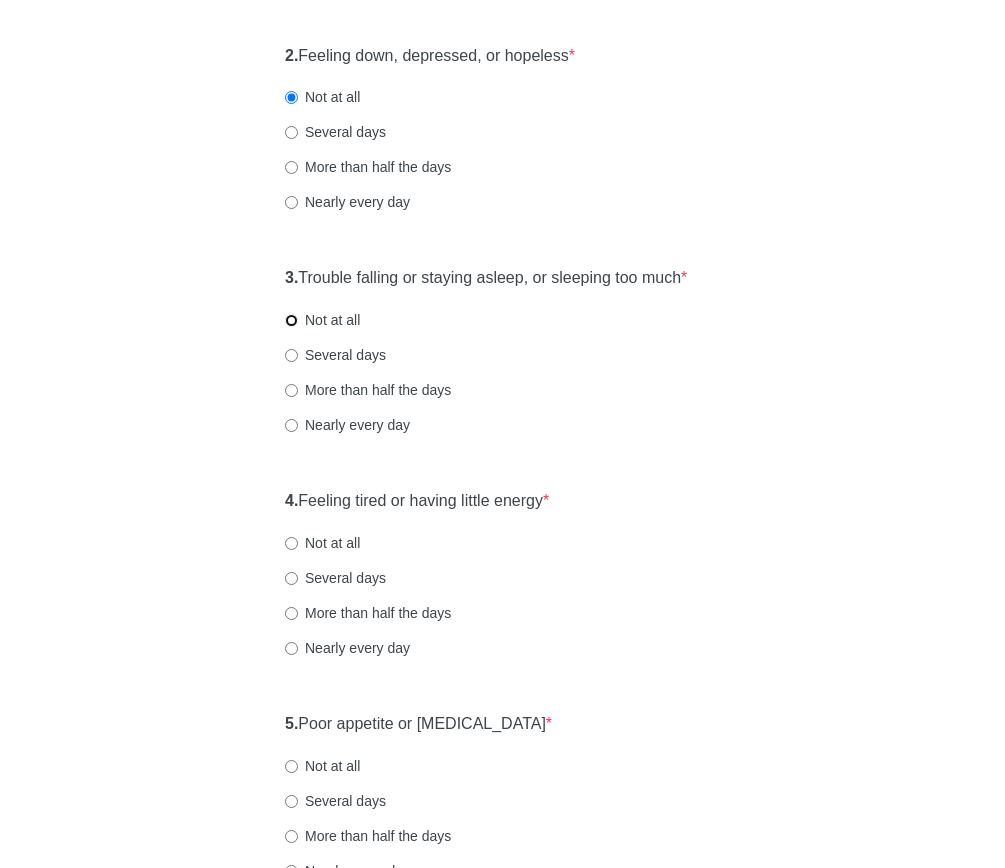 click on "Not at all" at bounding box center [291, 320] 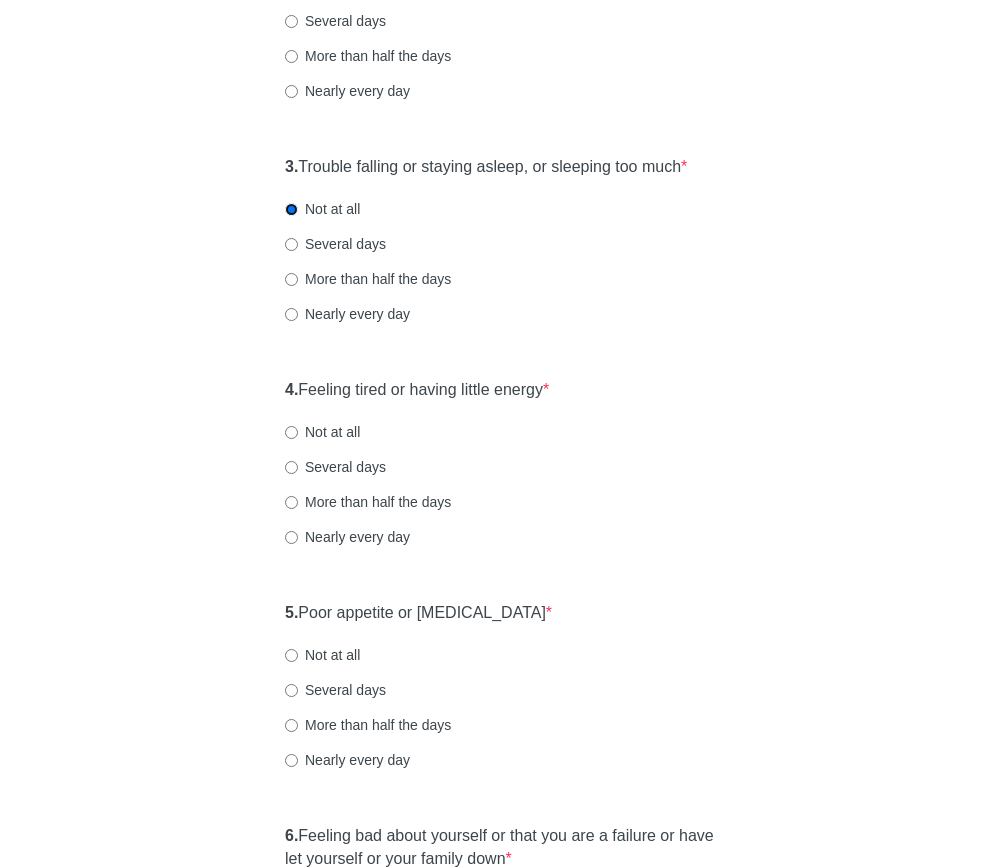 scroll, scrollTop: 581, scrollLeft: 0, axis: vertical 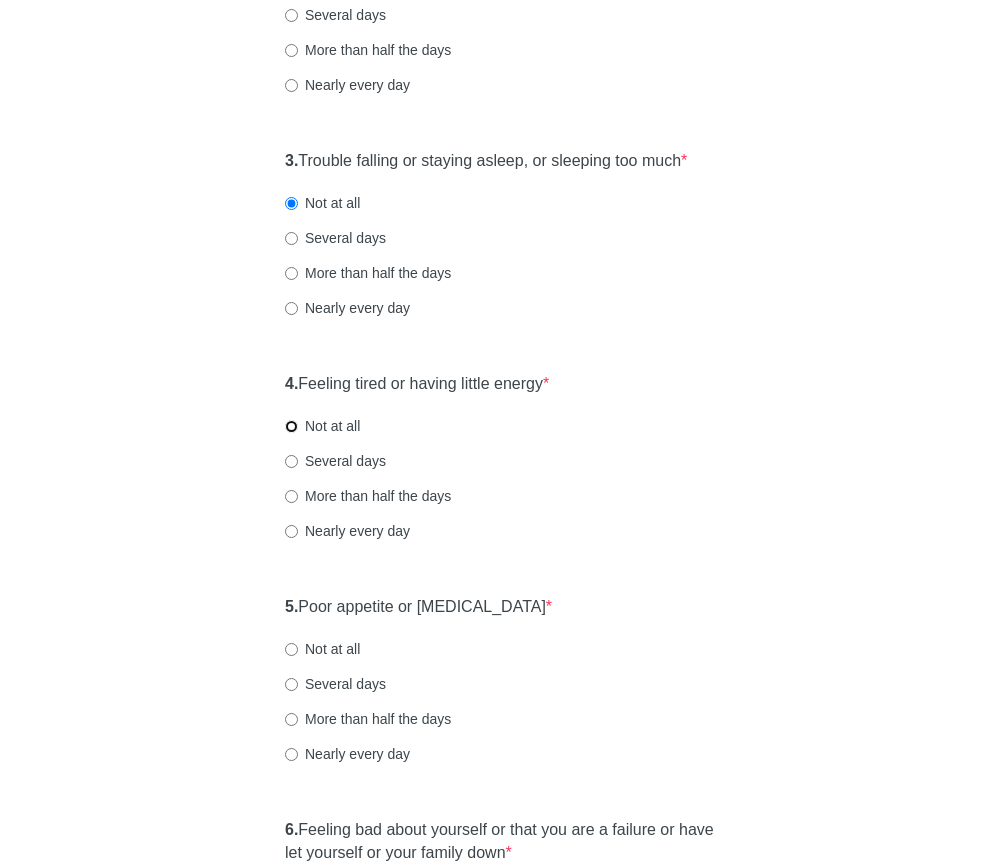 click on "Not at all" at bounding box center [291, 426] 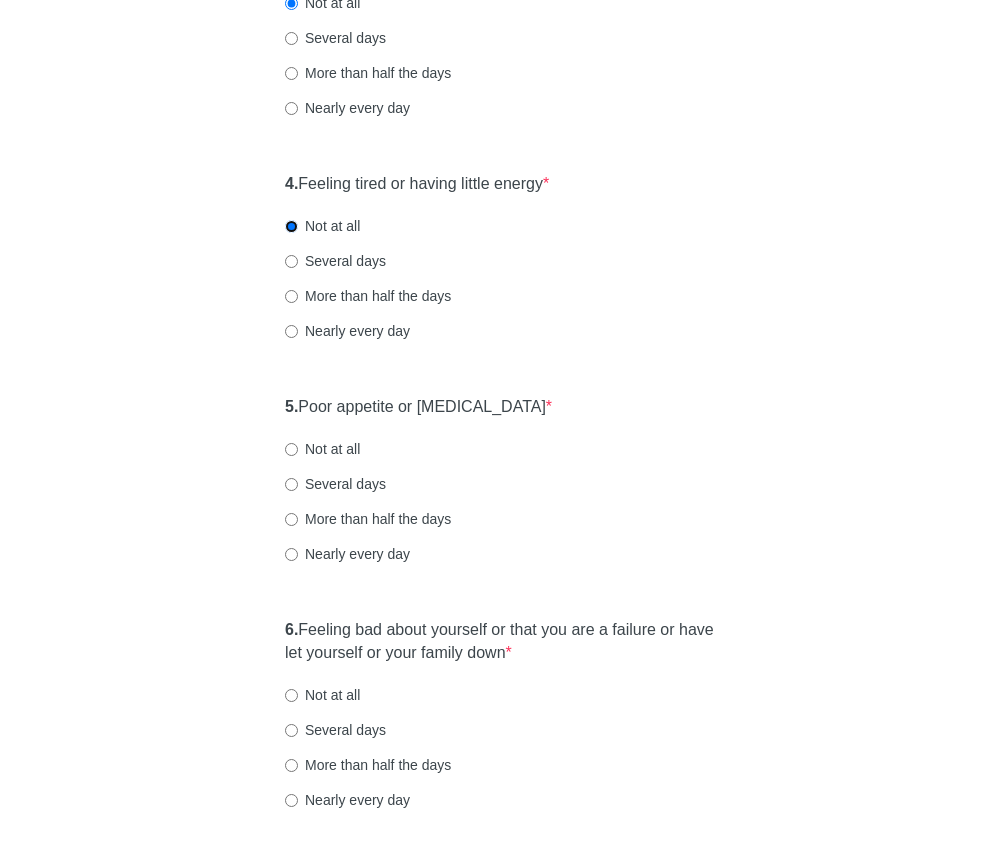 scroll, scrollTop: 806, scrollLeft: 0, axis: vertical 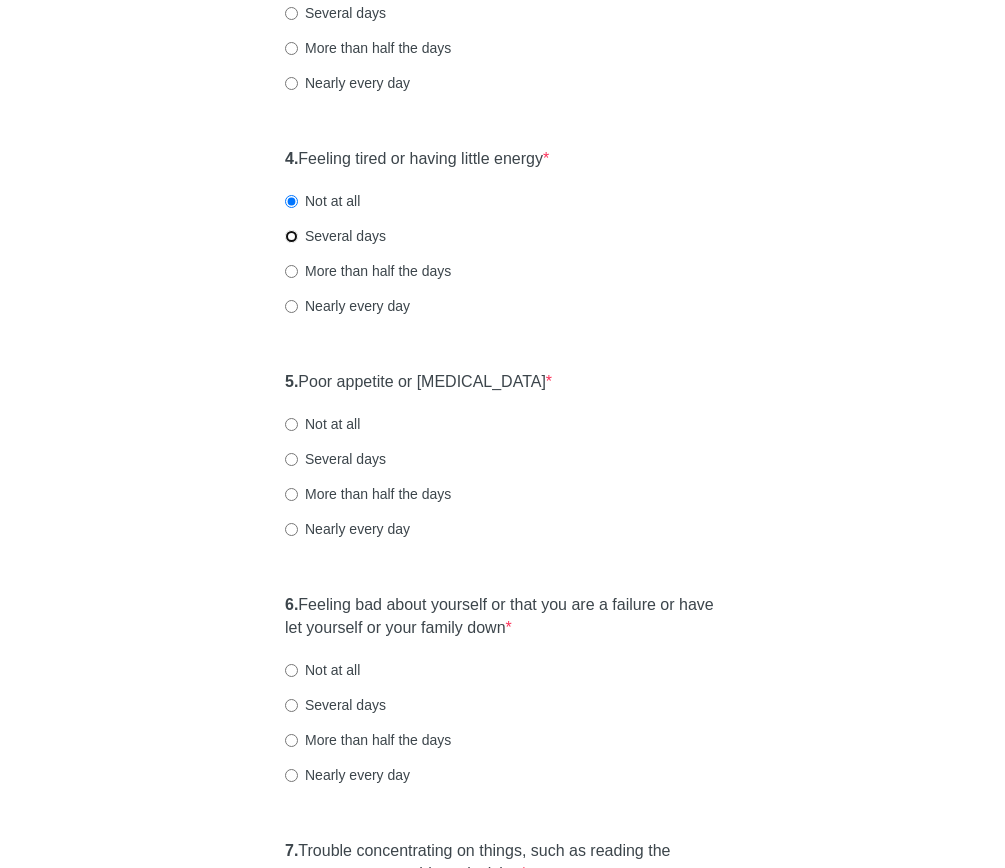 click on "Several days" at bounding box center (291, 236) 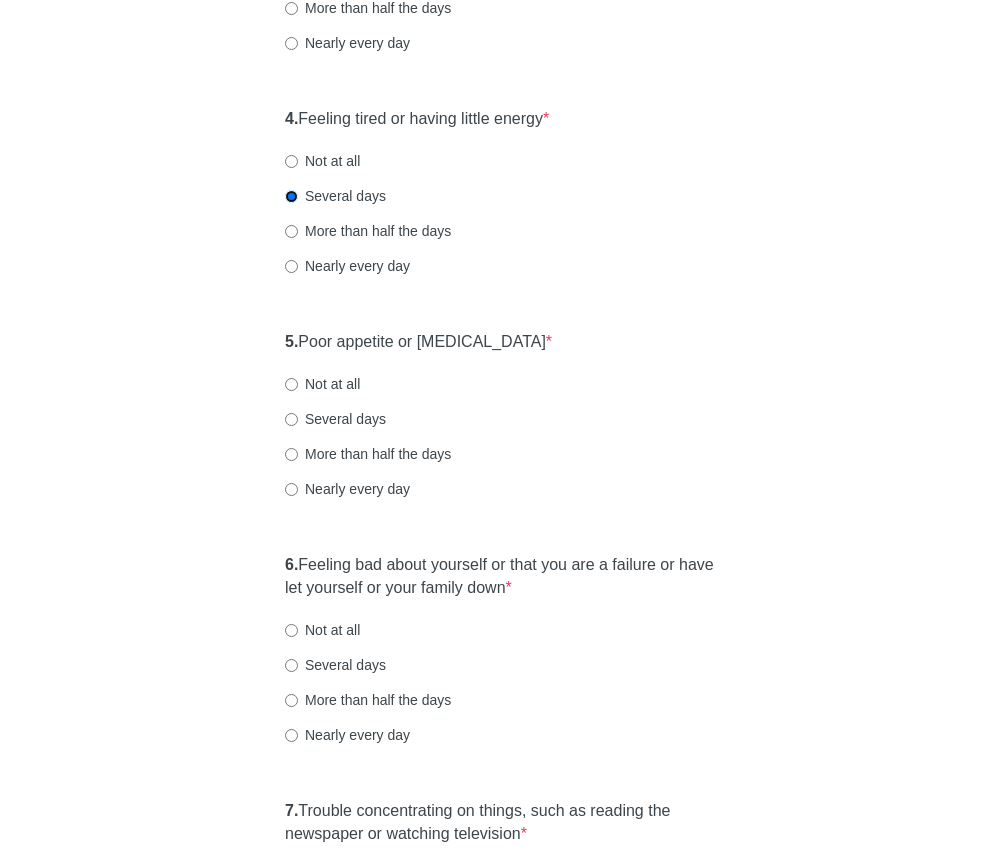 scroll, scrollTop: 867, scrollLeft: 0, axis: vertical 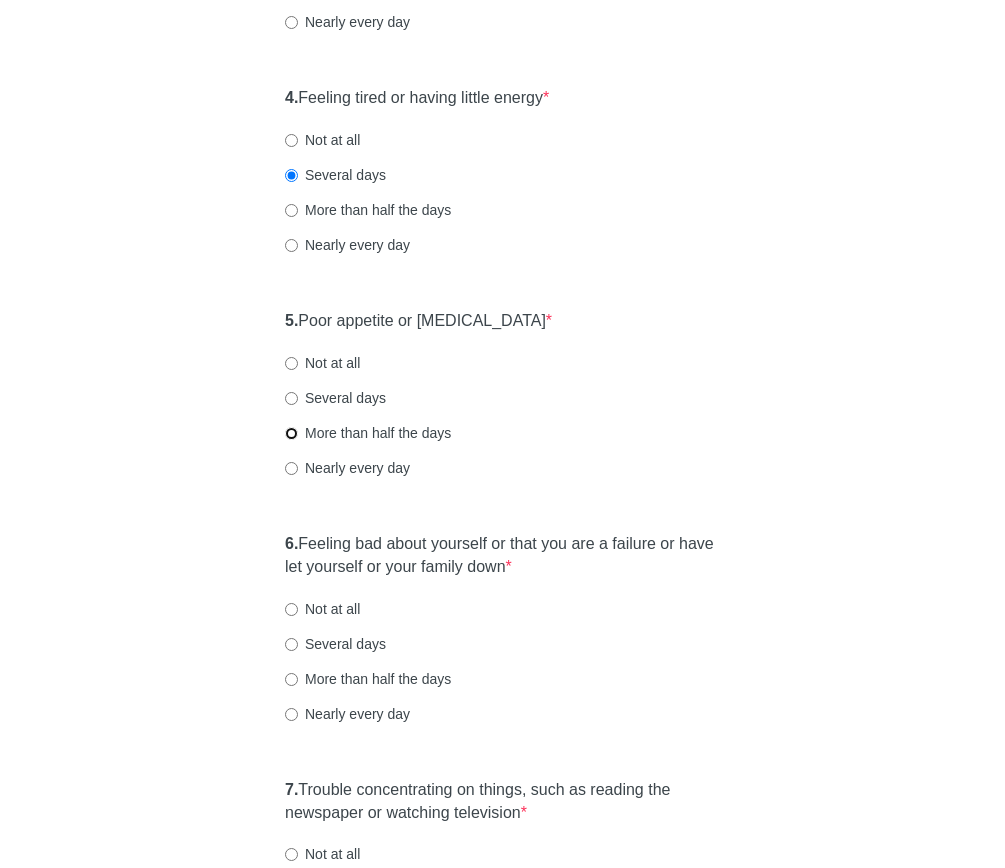click on "More than half the days" at bounding box center [291, 433] 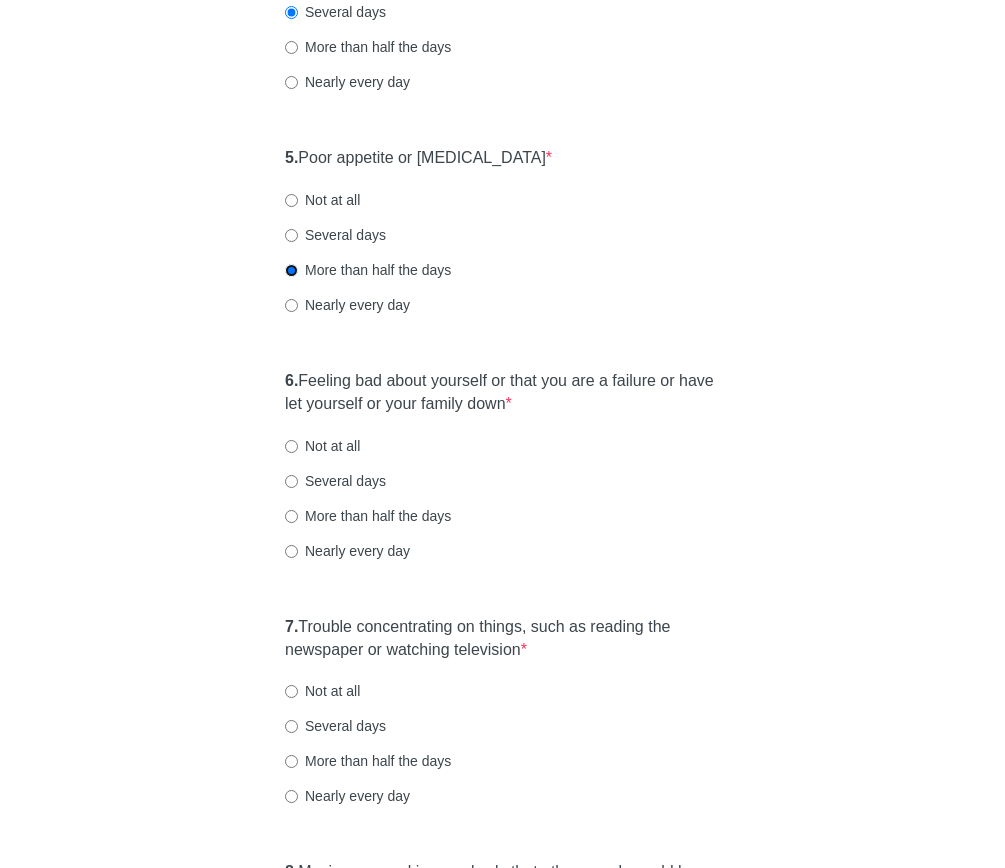 scroll, scrollTop: 1033, scrollLeft: 0, axis: vertical 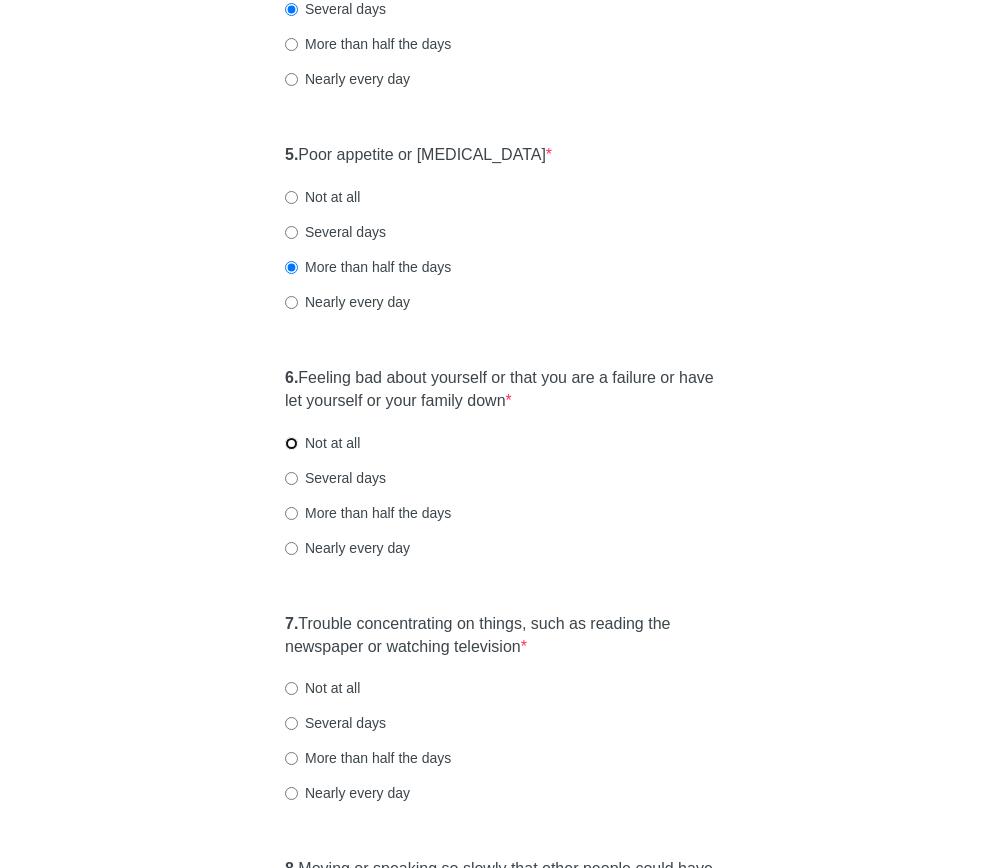 click on "Not at all" at bounding box center [291, 443] 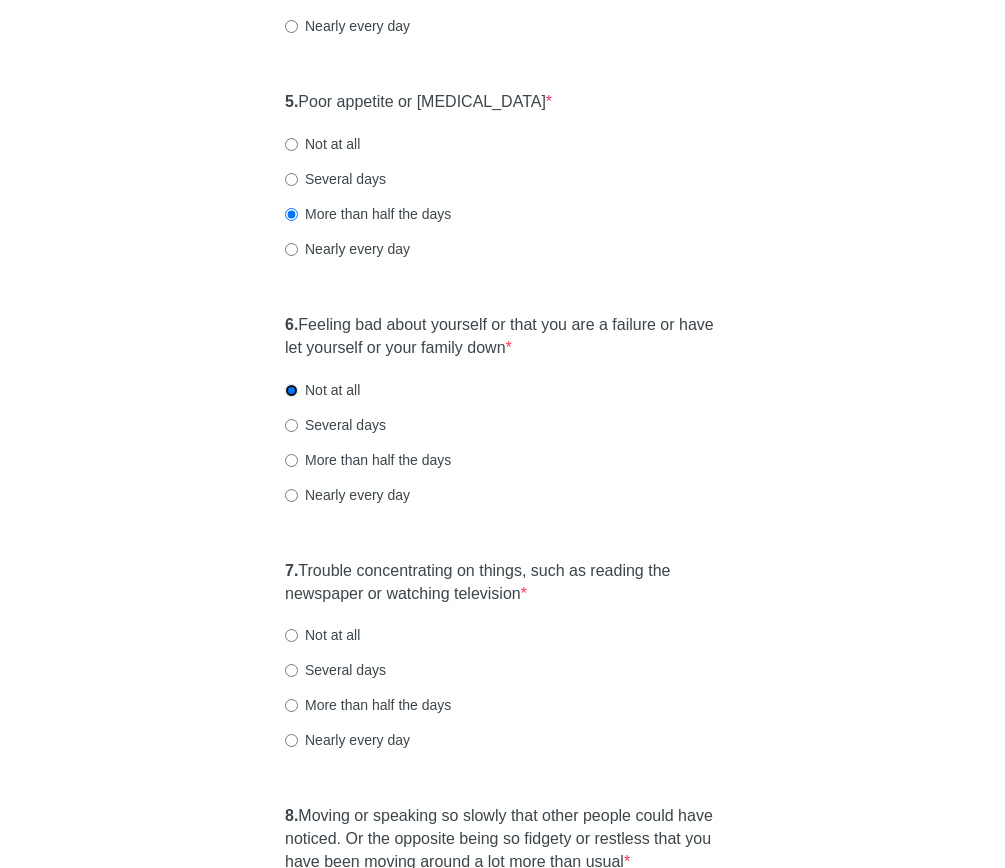 scroll, scrollTop: 1365, scrollLeft: 0, axis: vertical 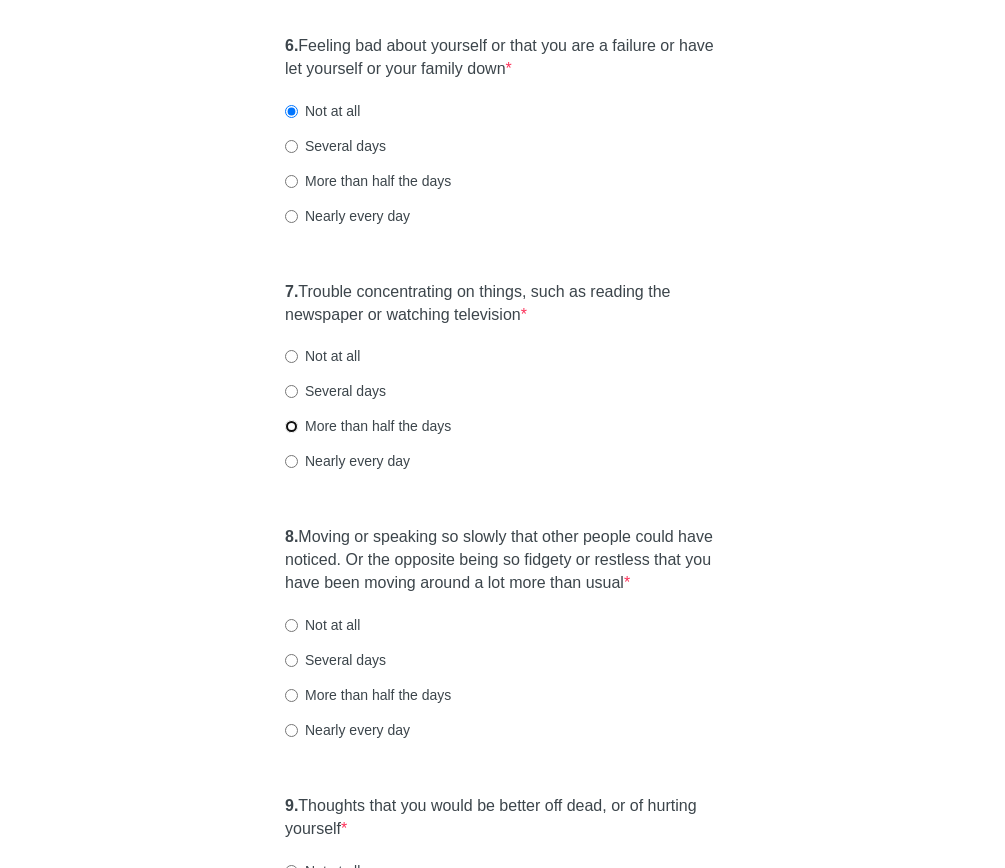 click on "More than half the days" at bounding box center [291, 426] 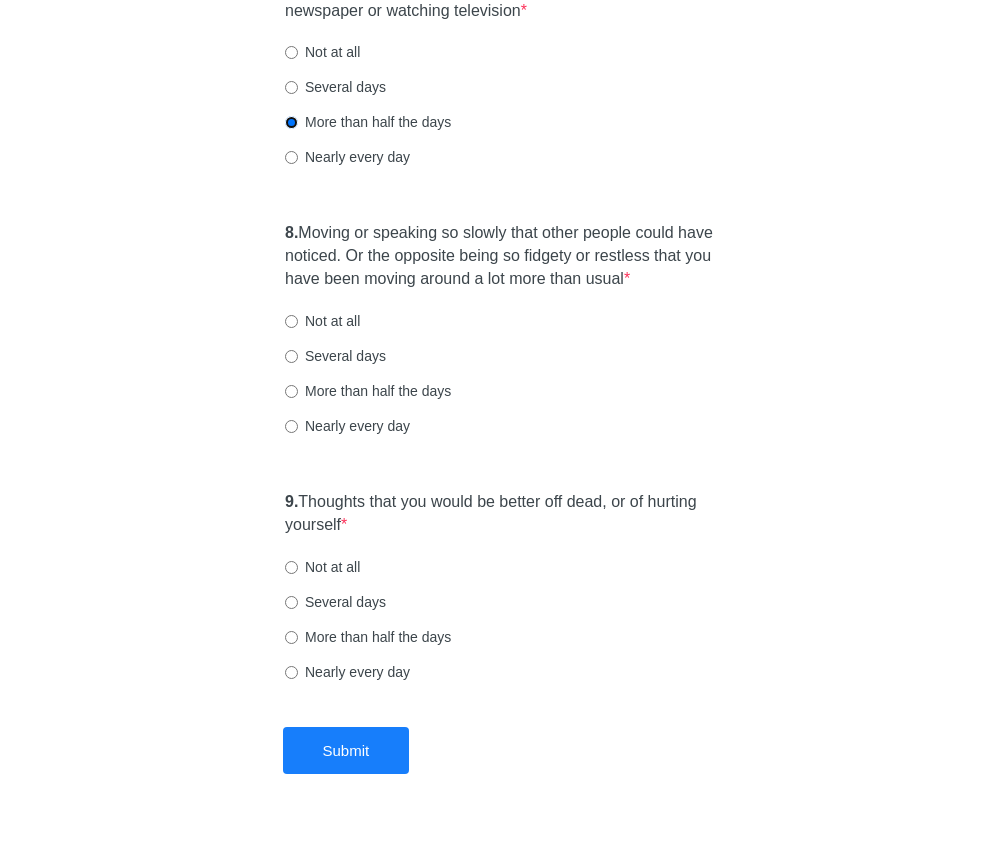 scroll, scrollTop: 1677, scrollLeft: 0, axis: vertical 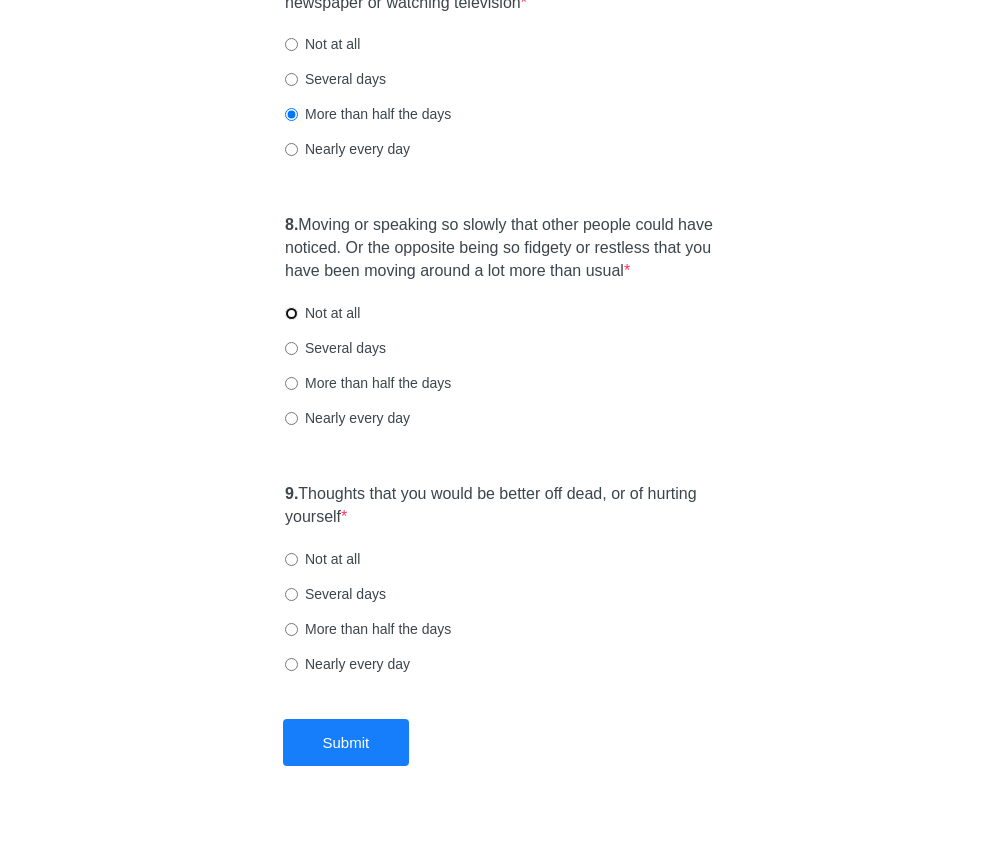 click on "Not at all" at bounding box center [291, 313] 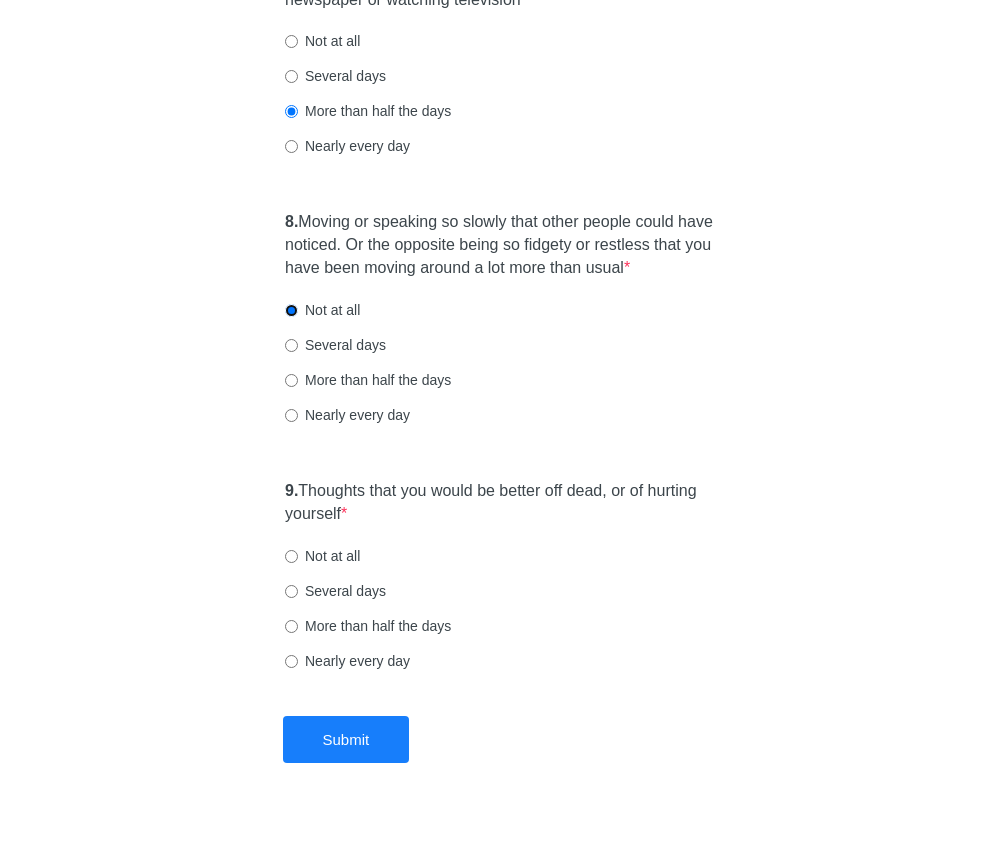 scroll, scrollTop: 1681, scrollLeft: 0, axis: vertical 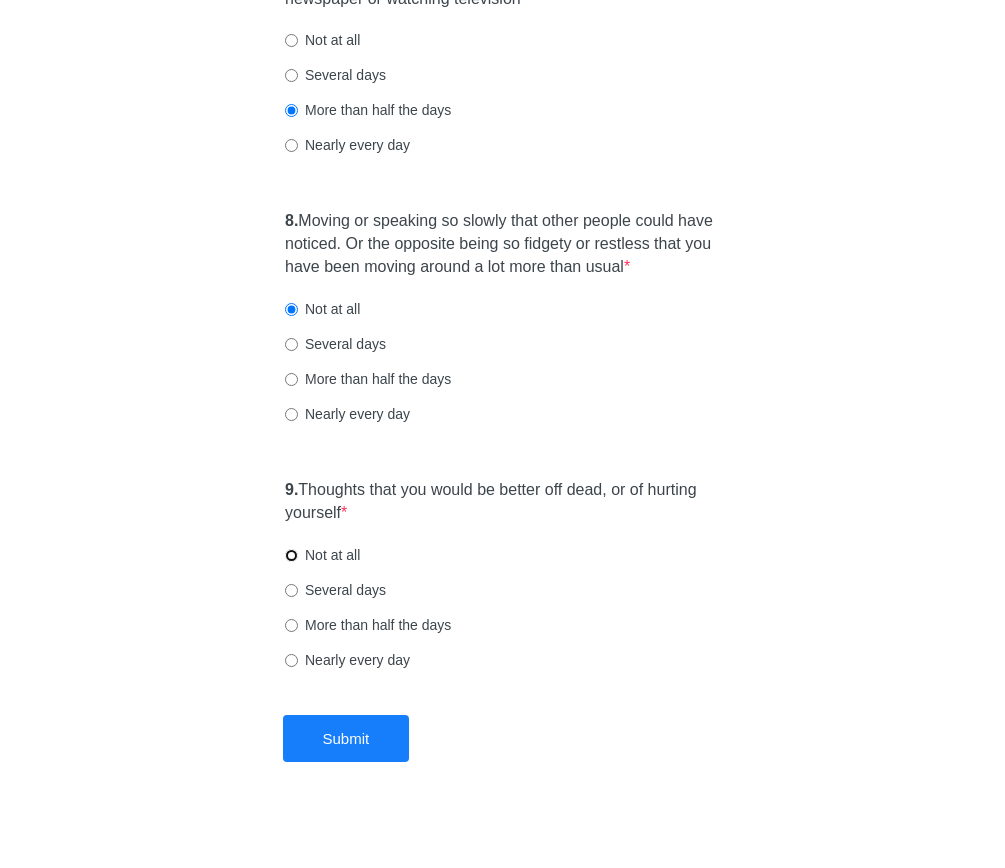 click on "Not at all" at bounding box center (291, 555) 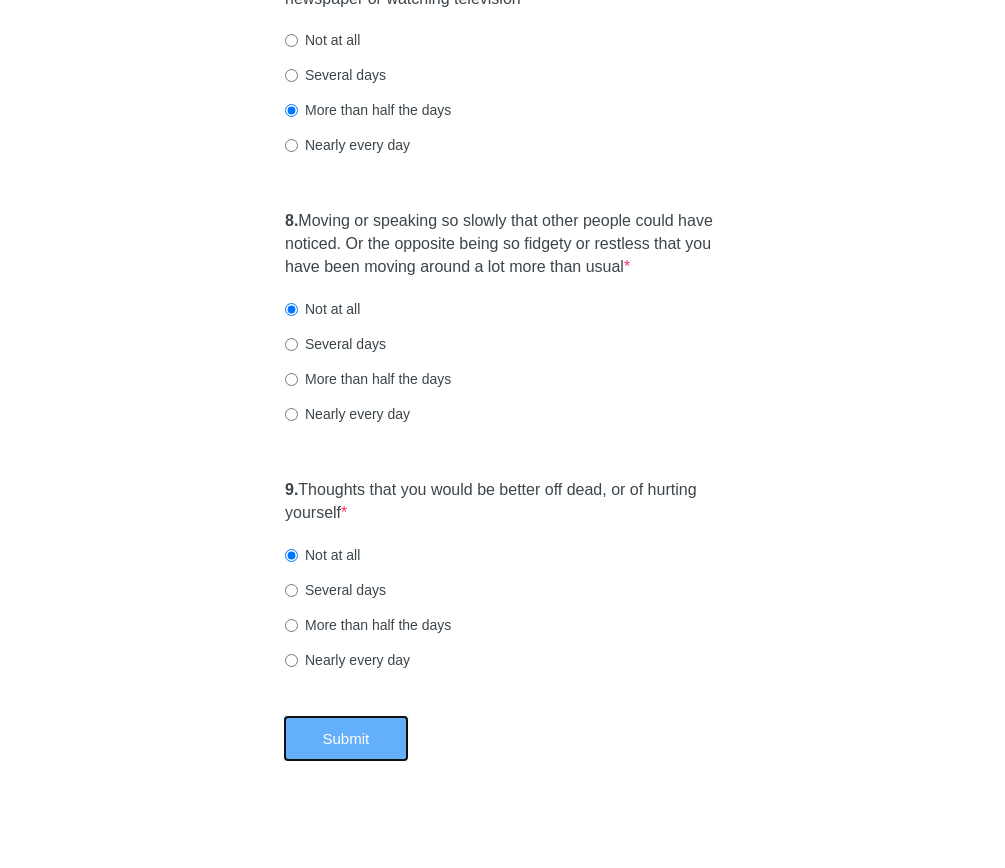 click on "Submit" at bounding box center (346, 738) 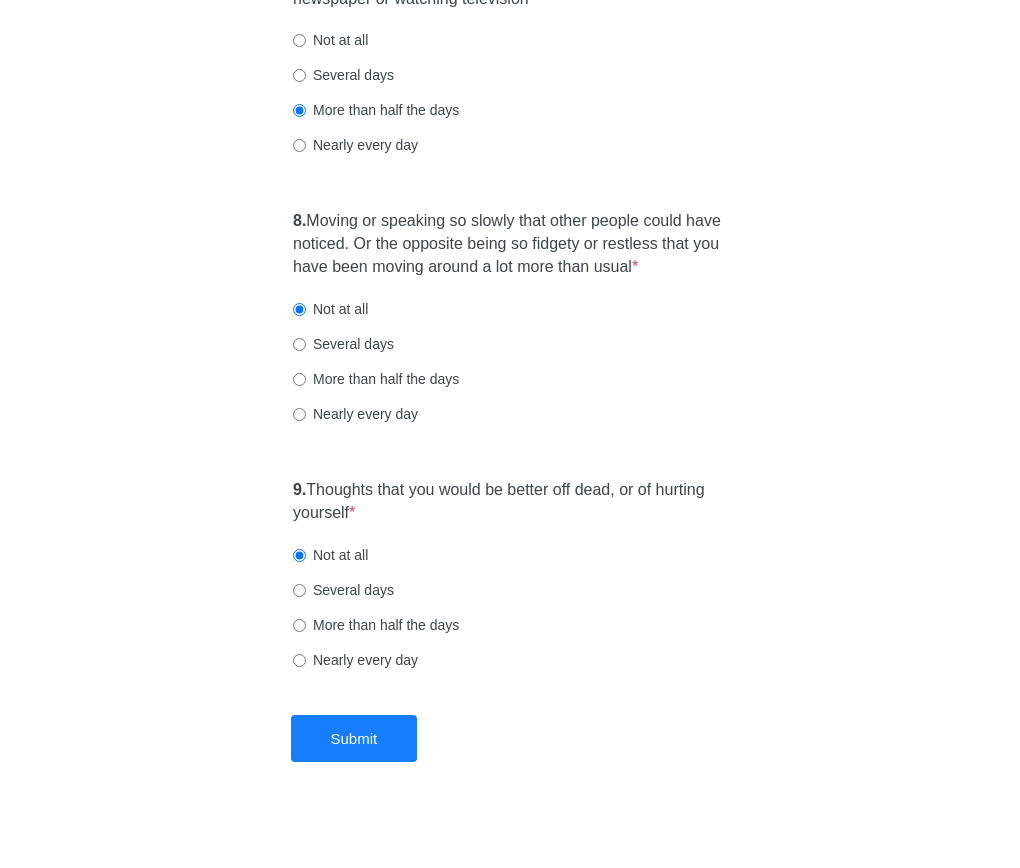 scroll, scrollTop: 0, scrollLeft: 0, axis: both 